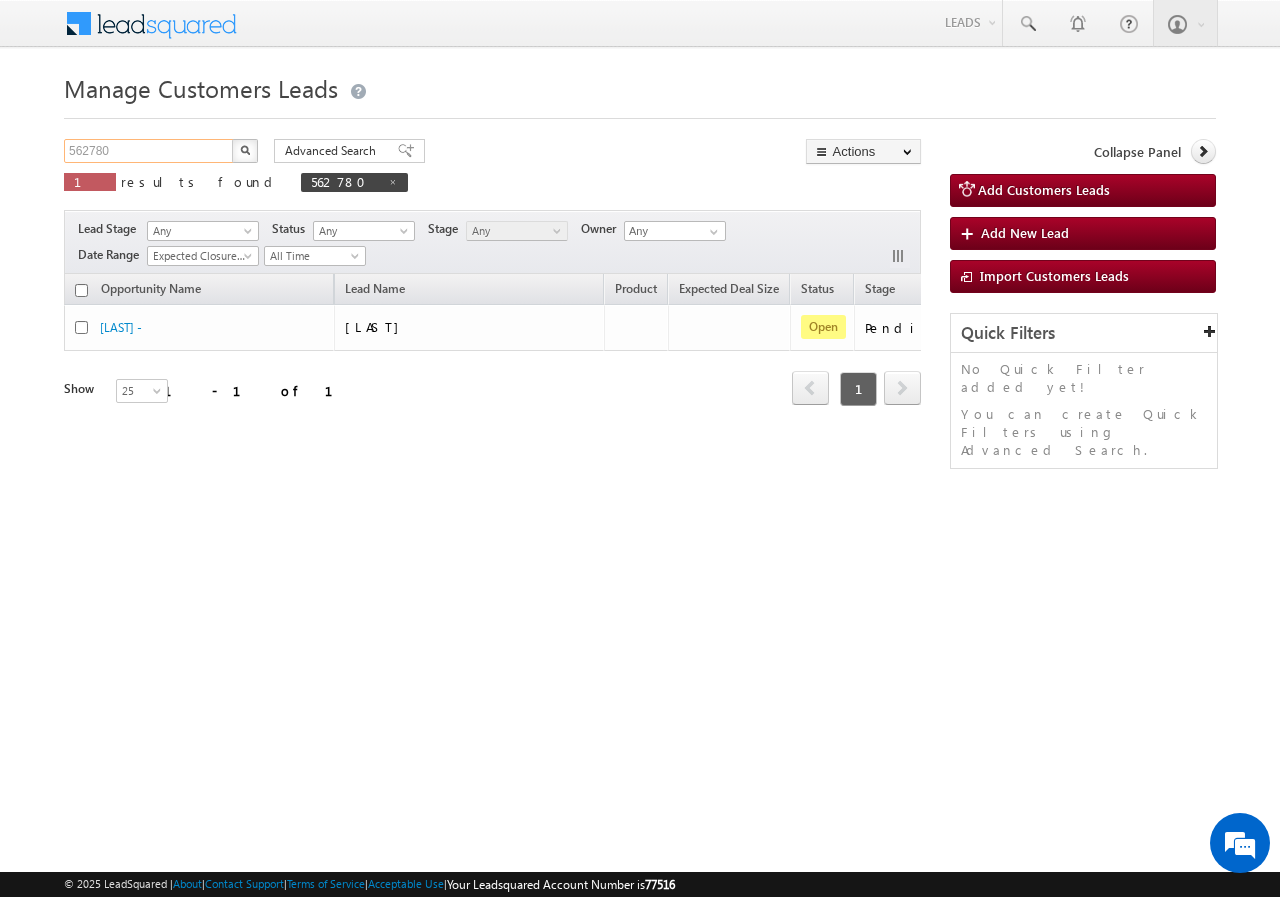 click on "562780" at bounding box center (149, 151) 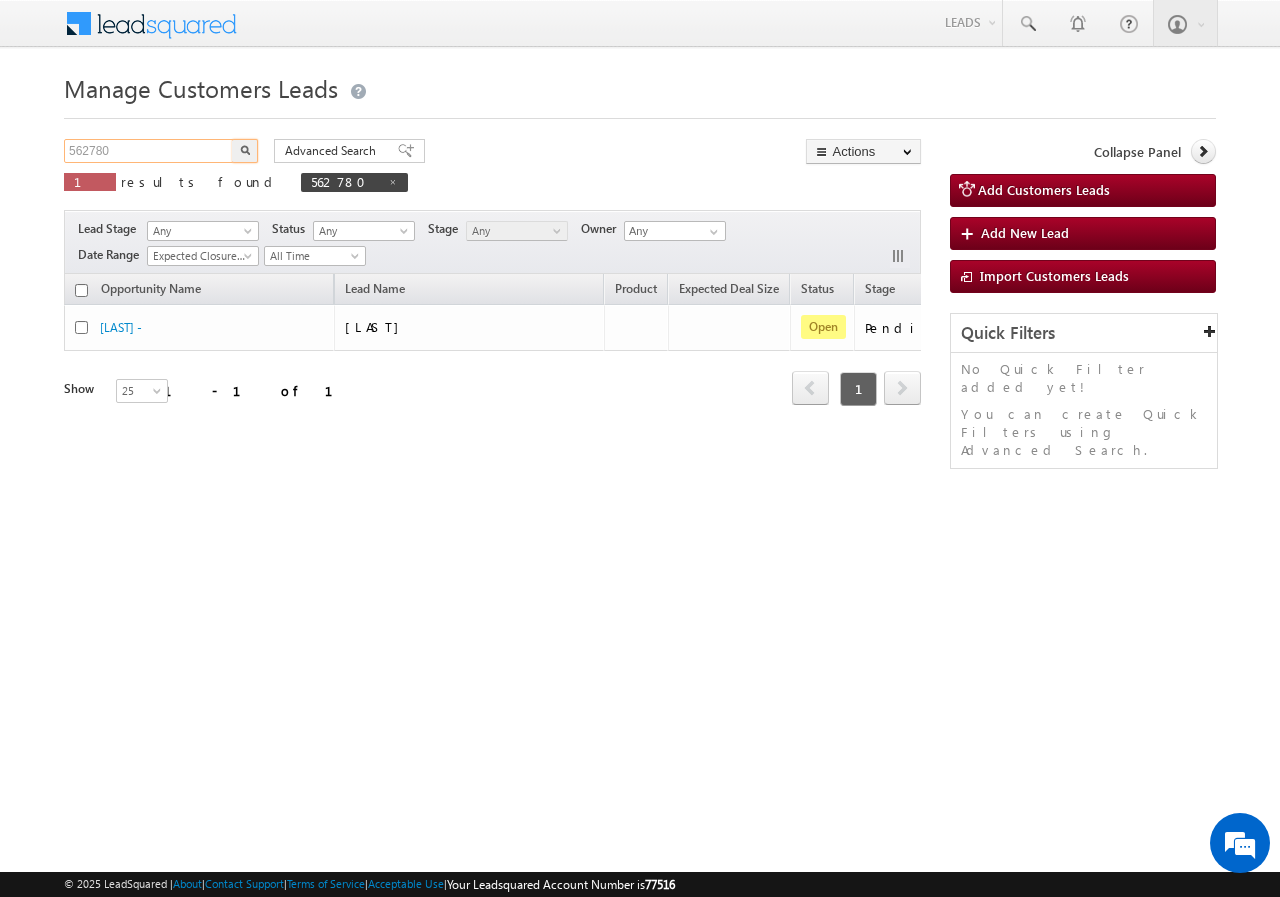 click on "562780" at bounding box center [149, 151] 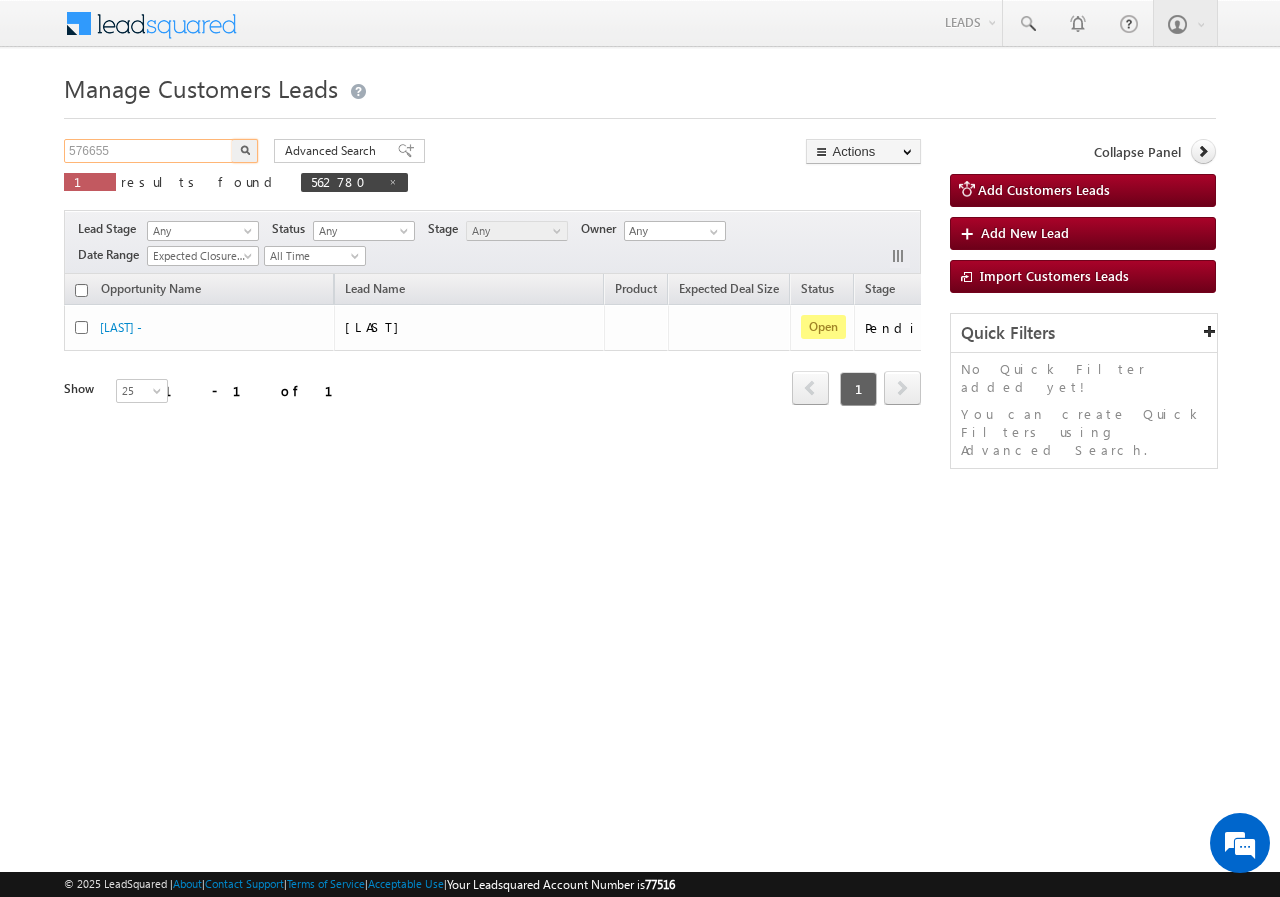type on "576655" 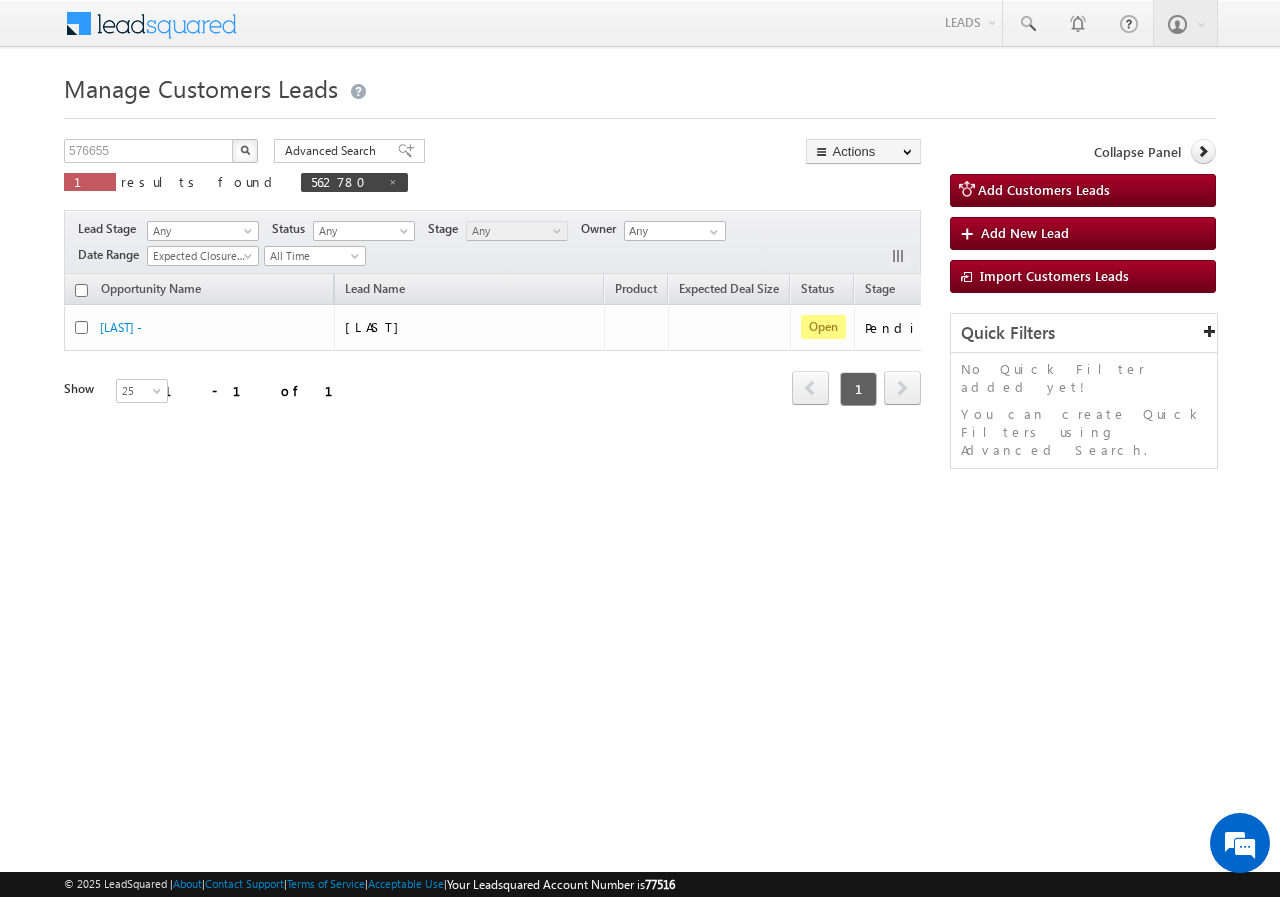click at bounding box center (245, 150) 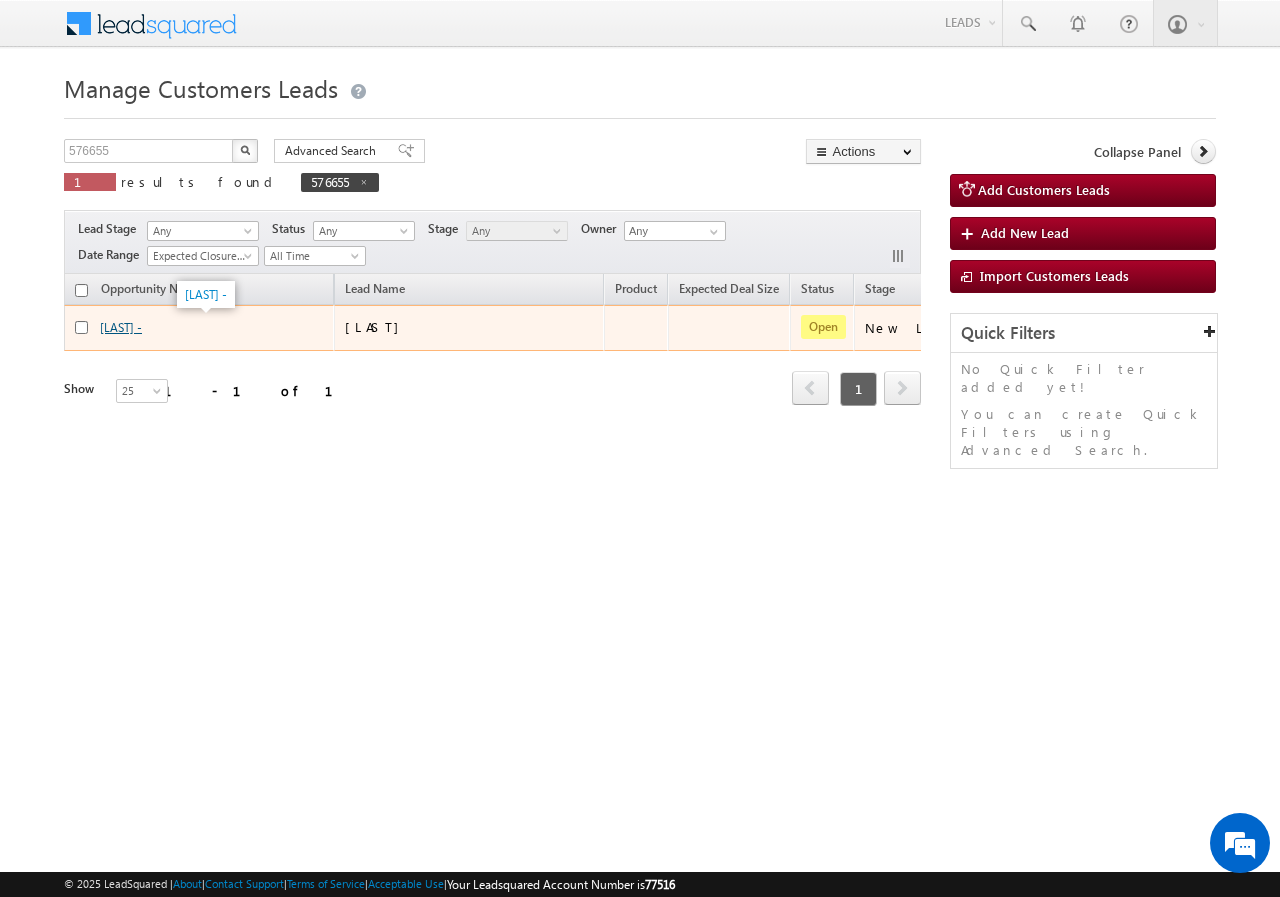 click on "Bala  -" at bounding box center (121, 327) 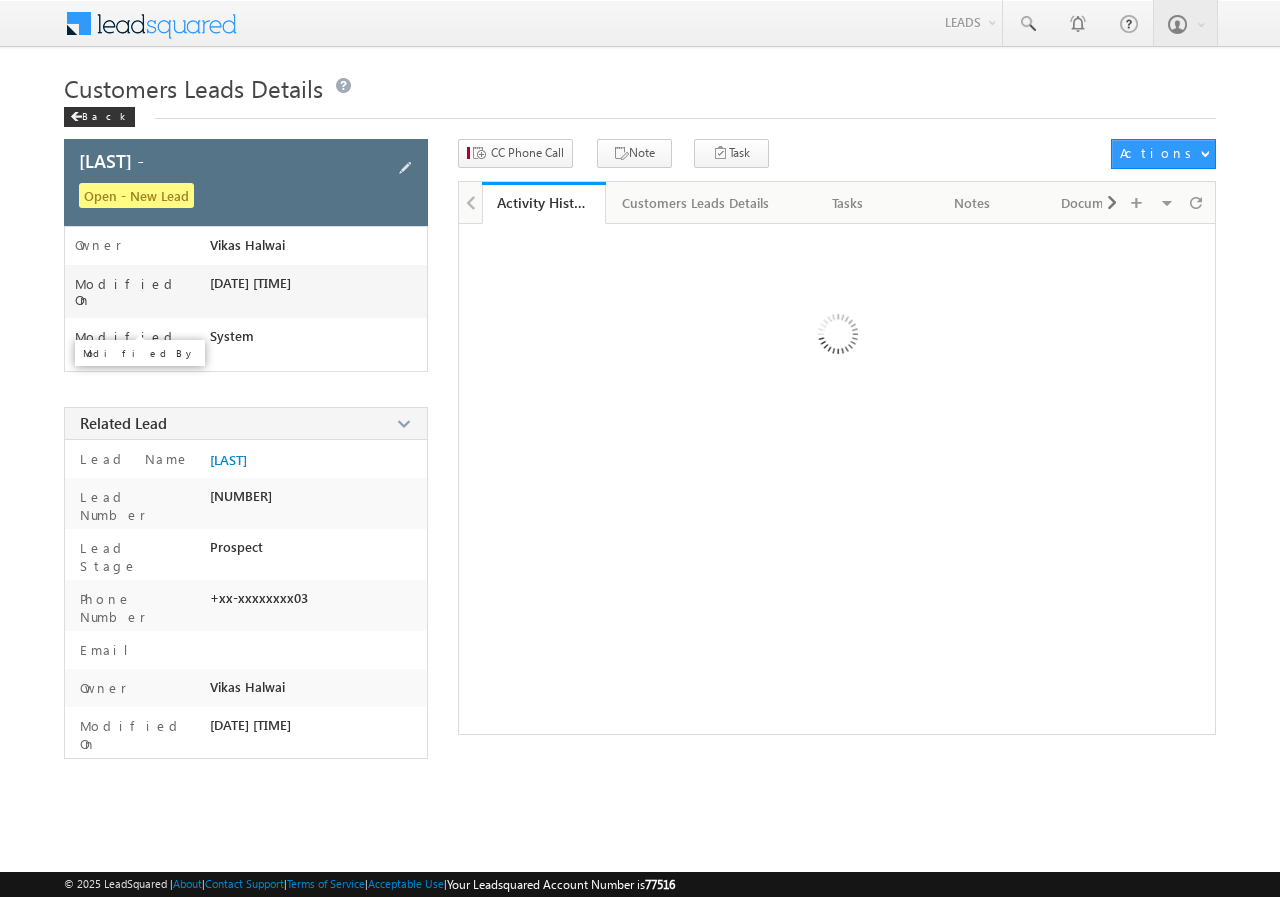 scroll, scrollTop: 0, scrollLeft: 0, axis: both 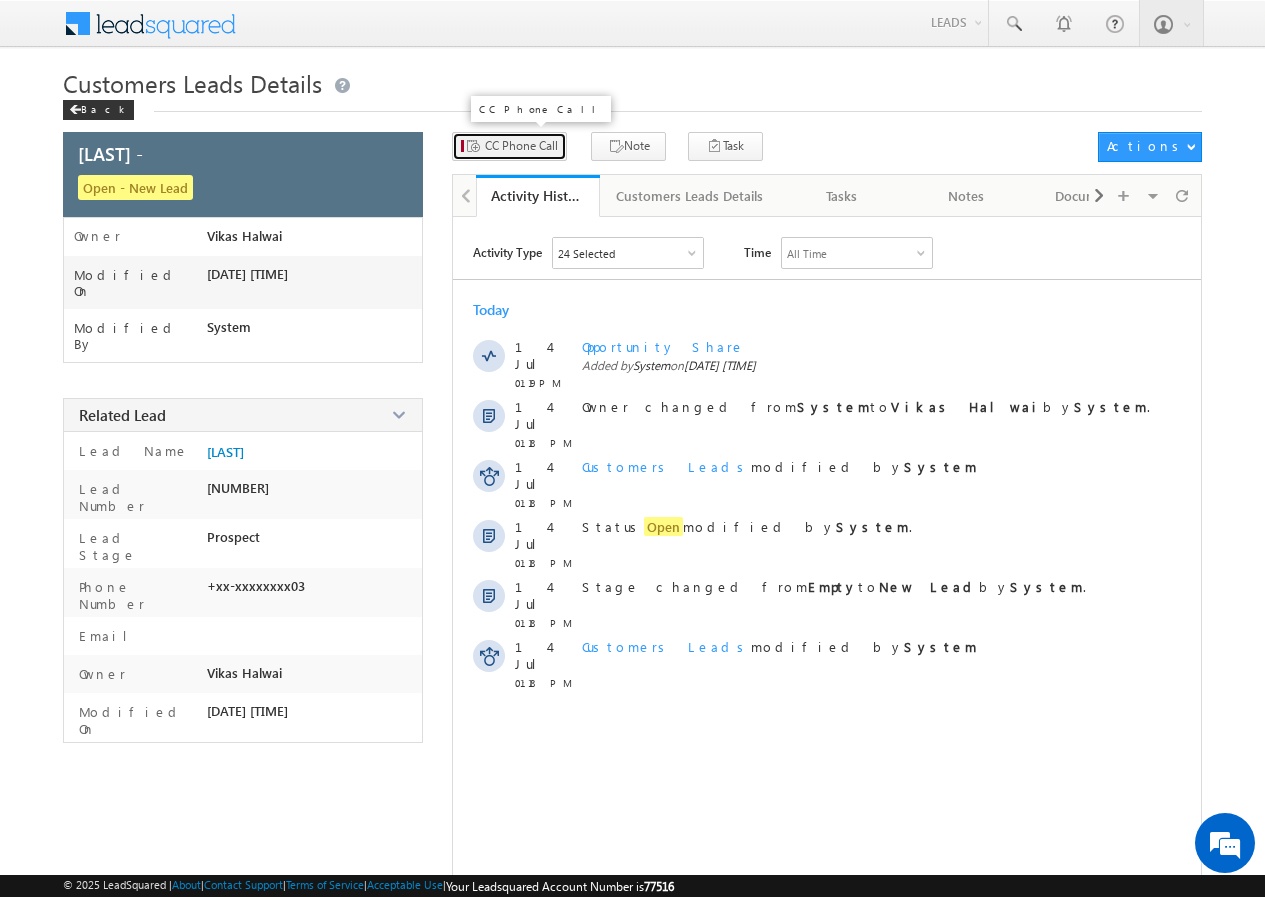 click on "CC Phone Call" at bounding box center (521, 146) 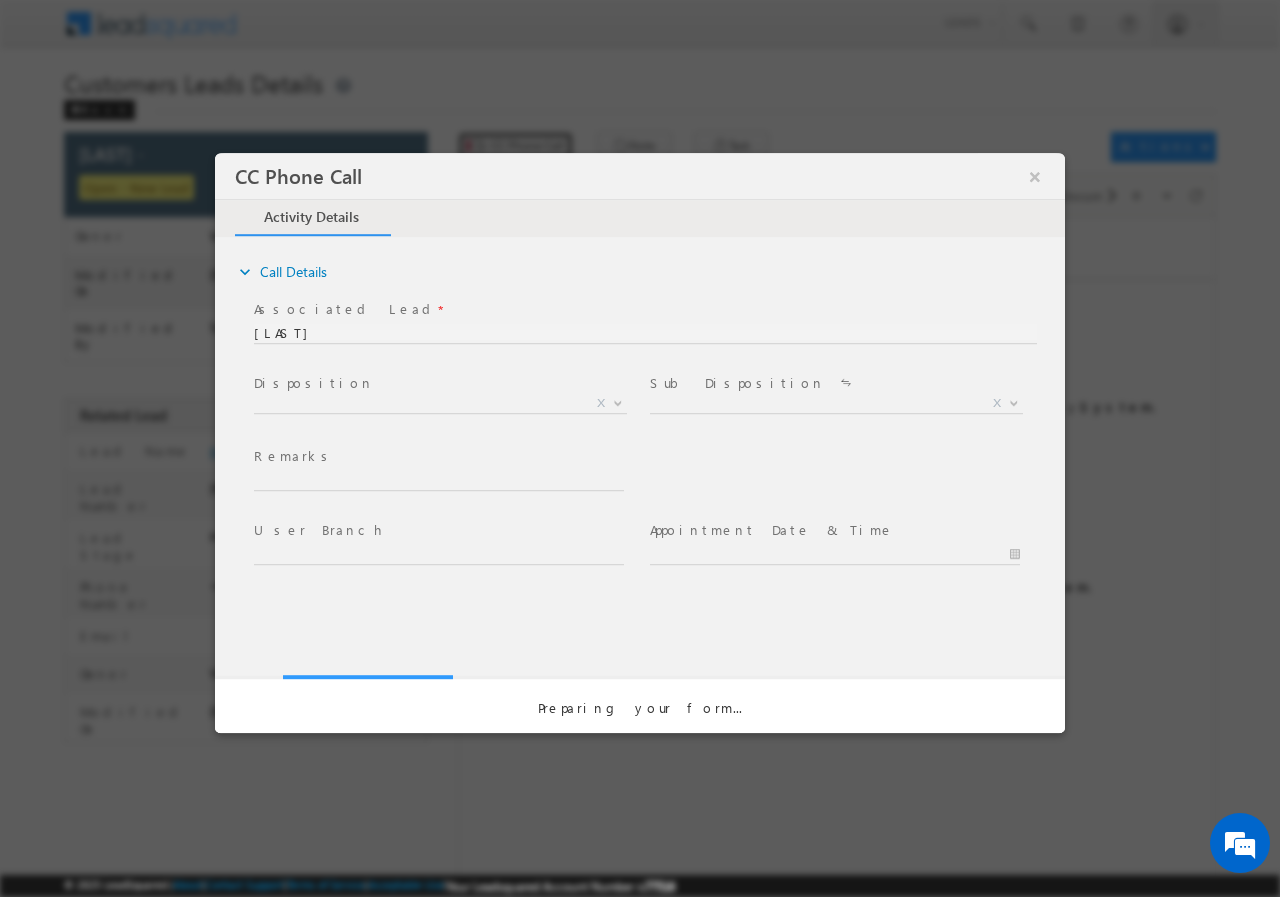 scroll, scrollTop: 0, scrollLeft: 0, axis: both 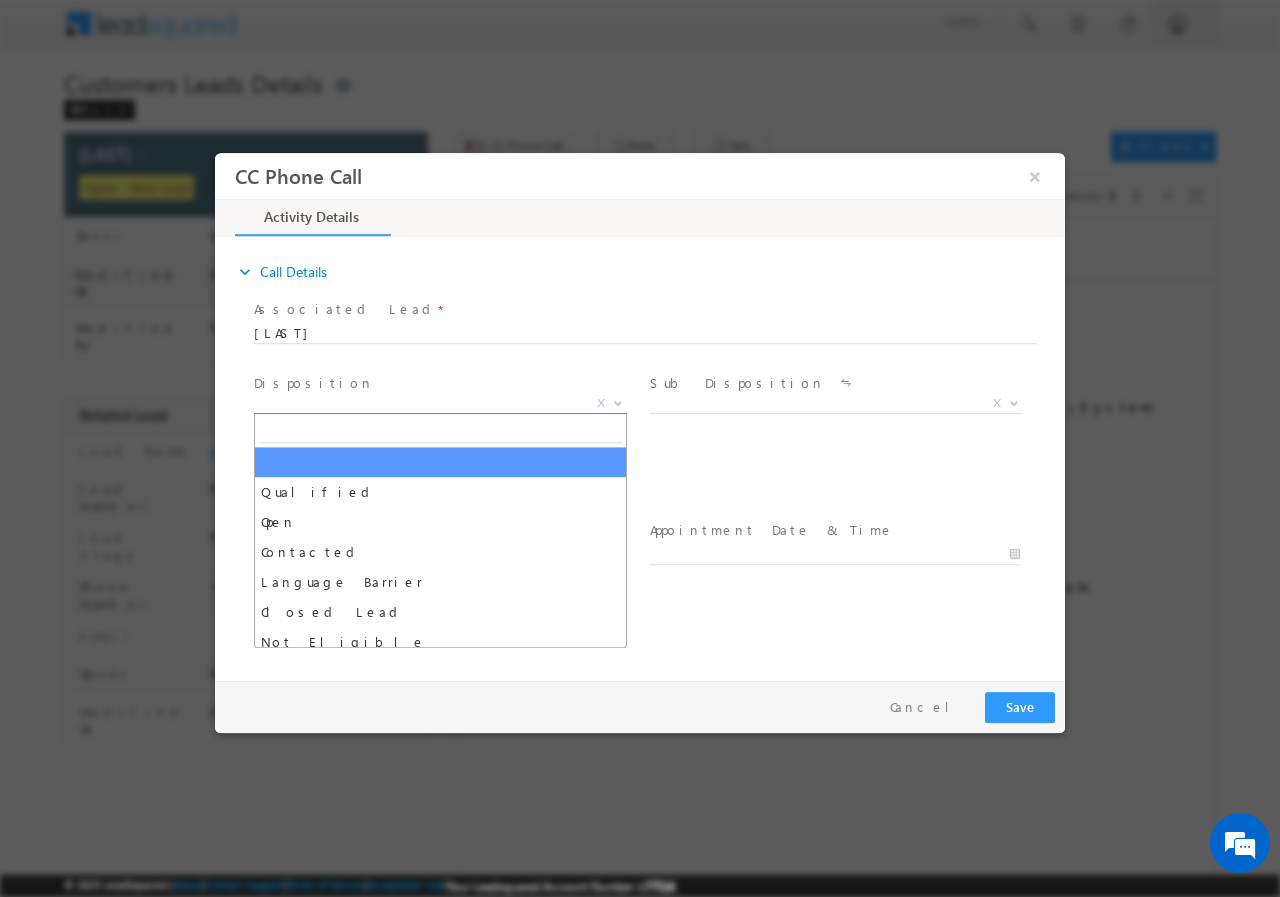 click at bounding box center (616, 402) 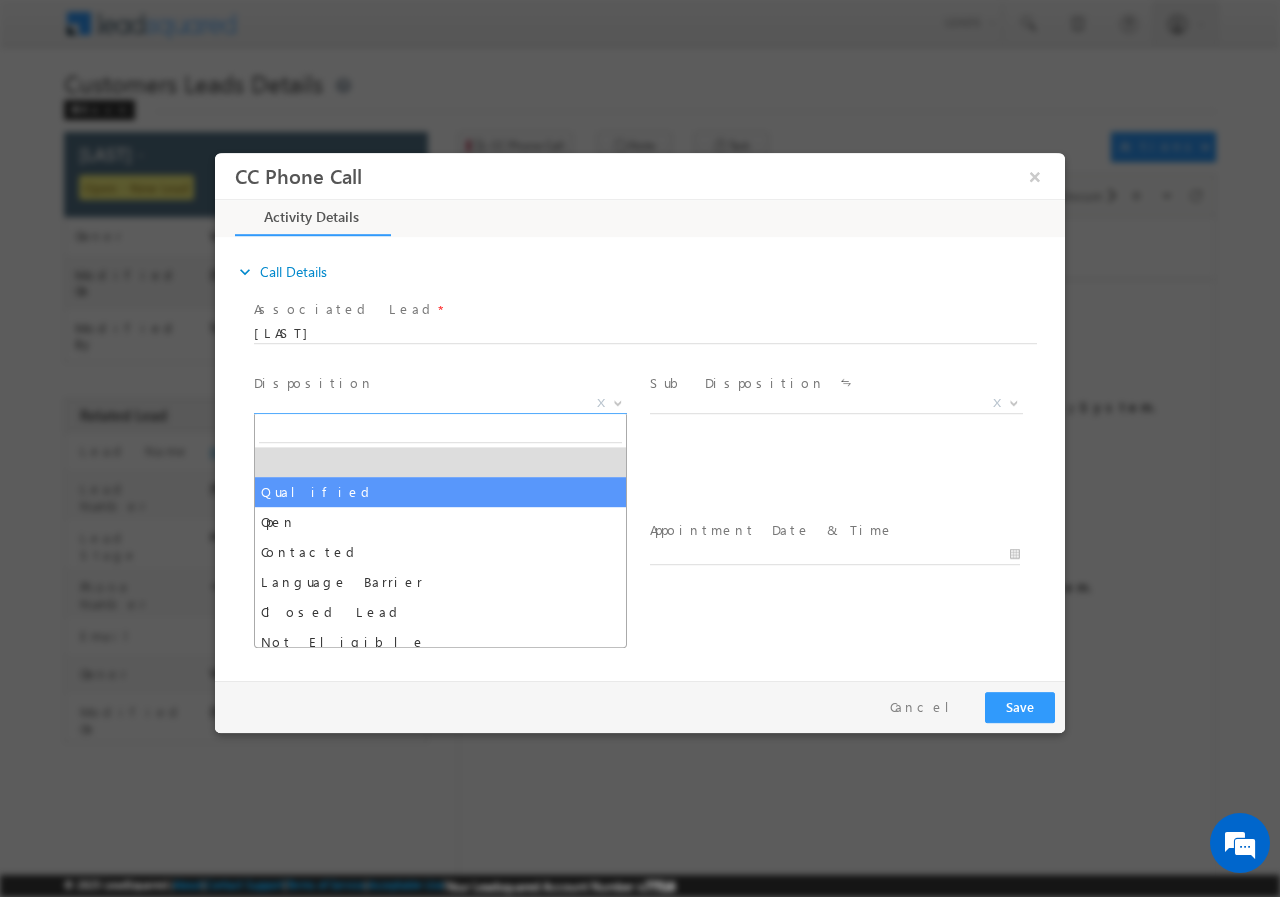 drag, startPoint x: 312, startPoint y: 487, endPoint x: 382, endPoint y: 521, distance: 77.820305 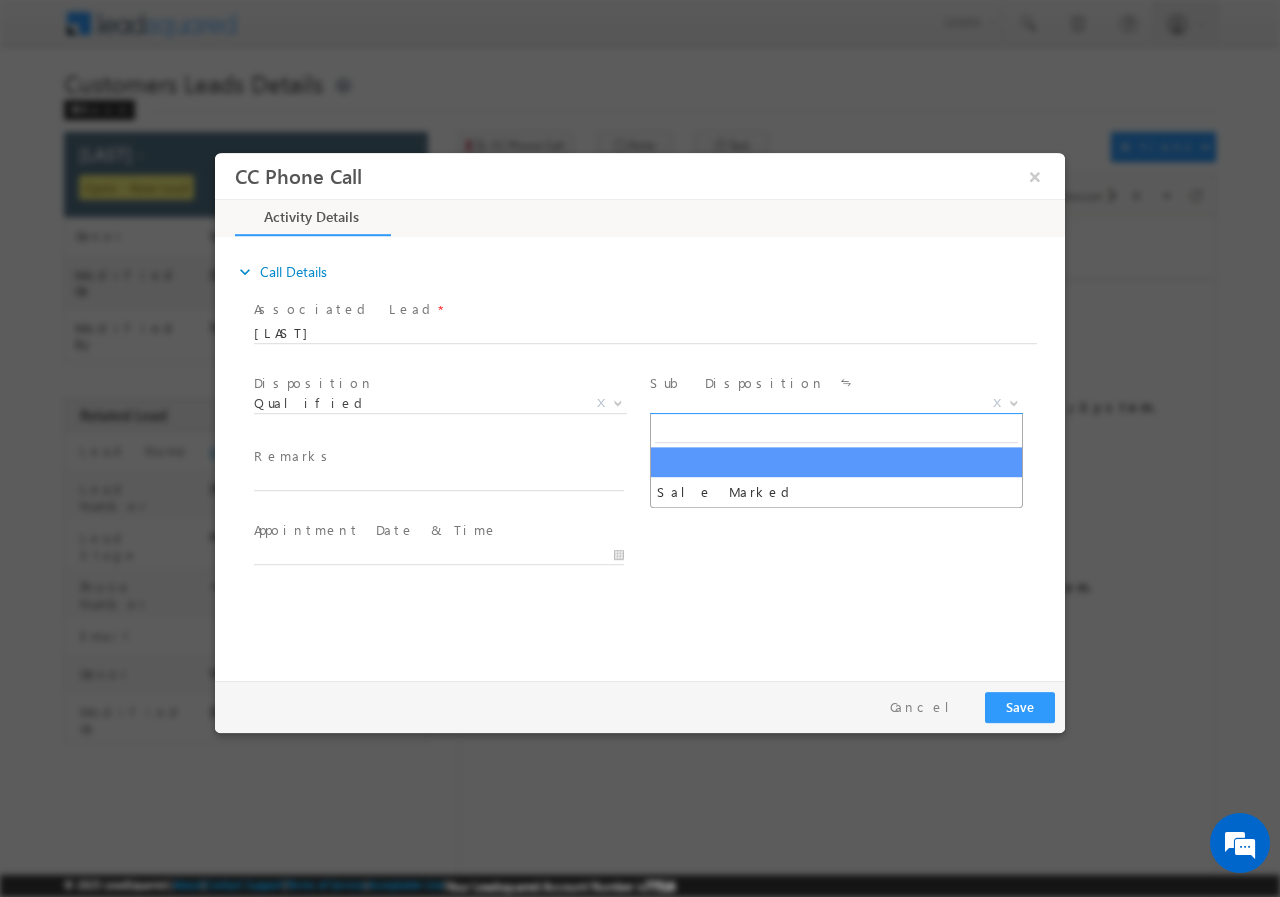 click on "X" at bounding box center [836, 403] 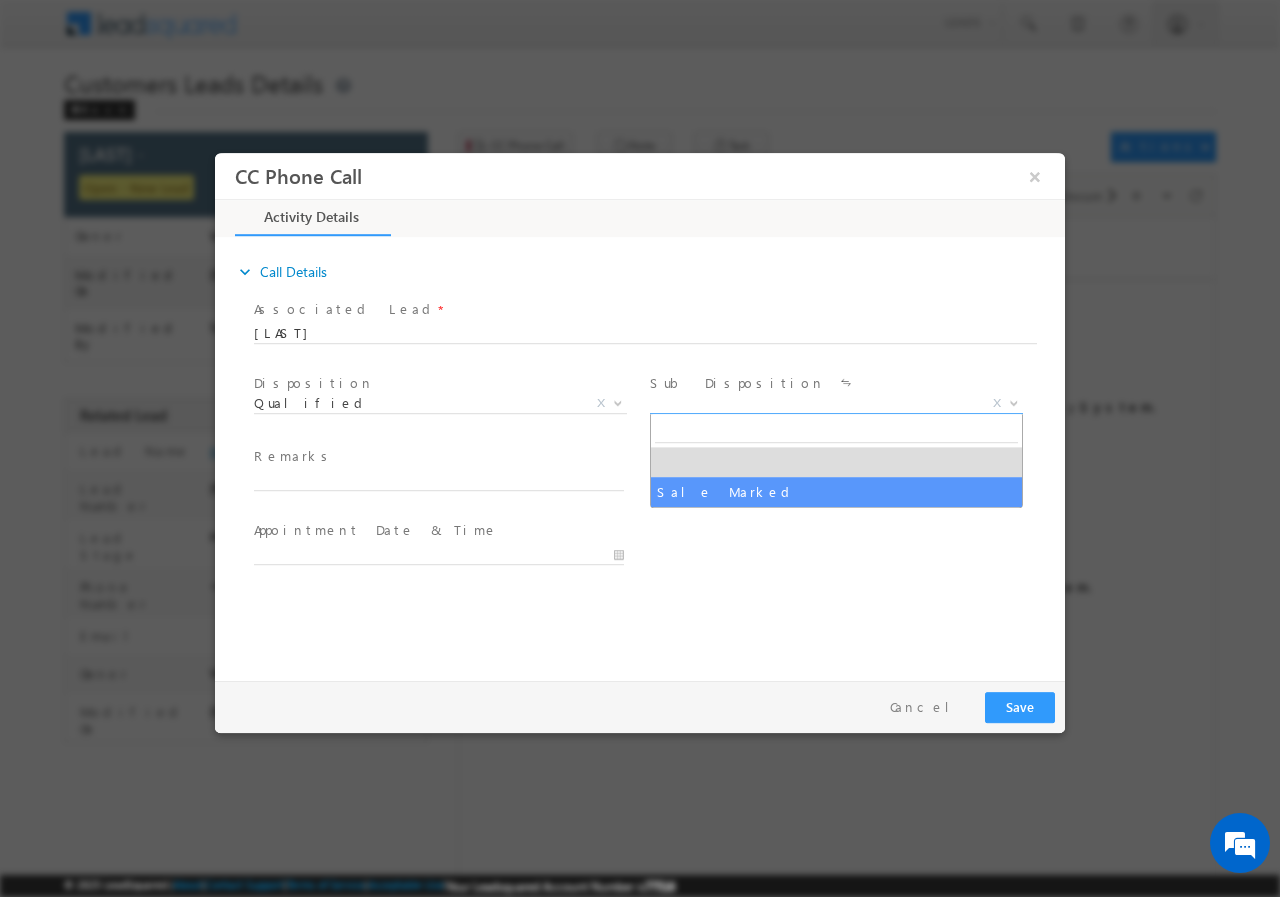 select on "Sale Marked" 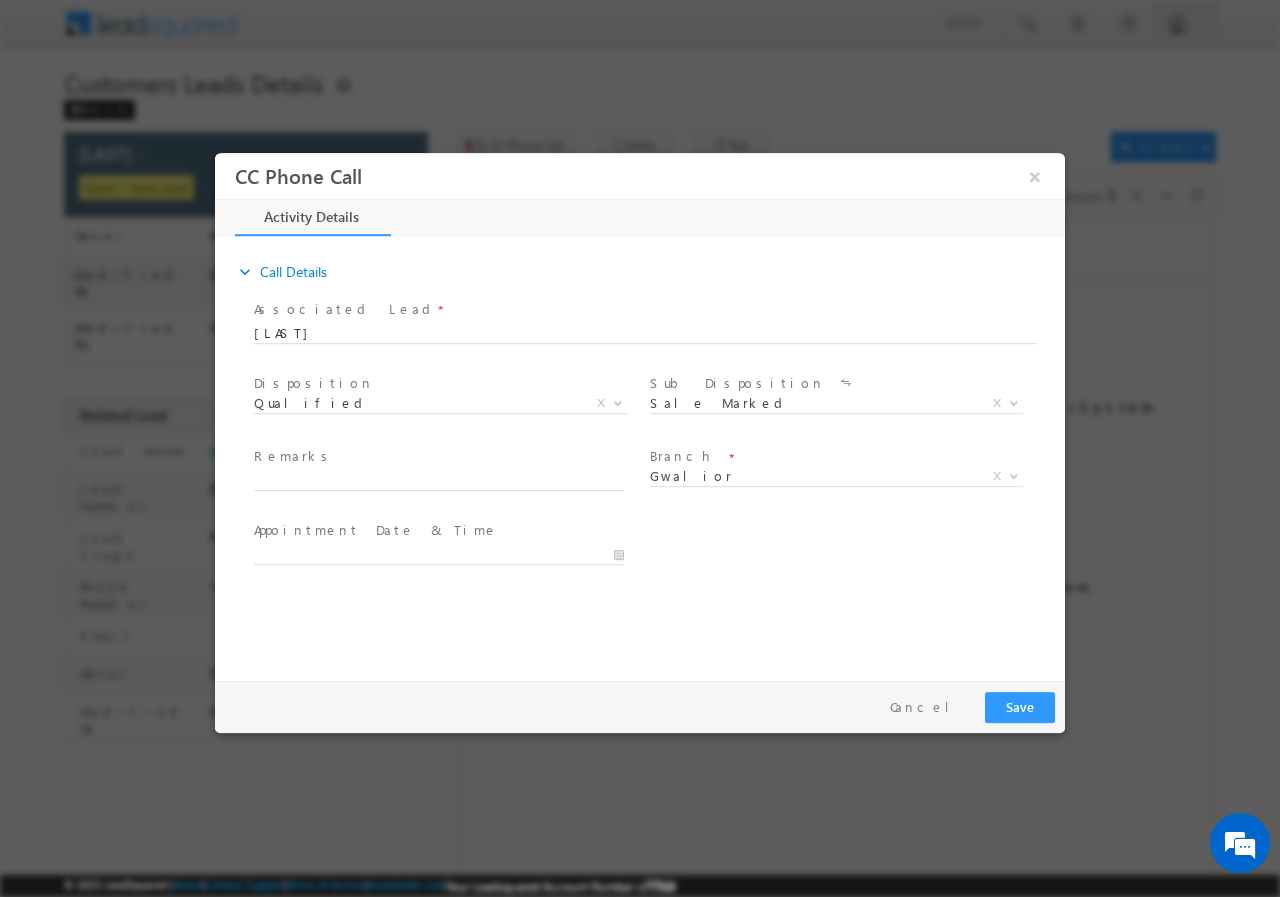 drag, startPoint x: 350, startPoint y: 503, endPoint x: 338, endPoint y: 475, distance: 30.463093 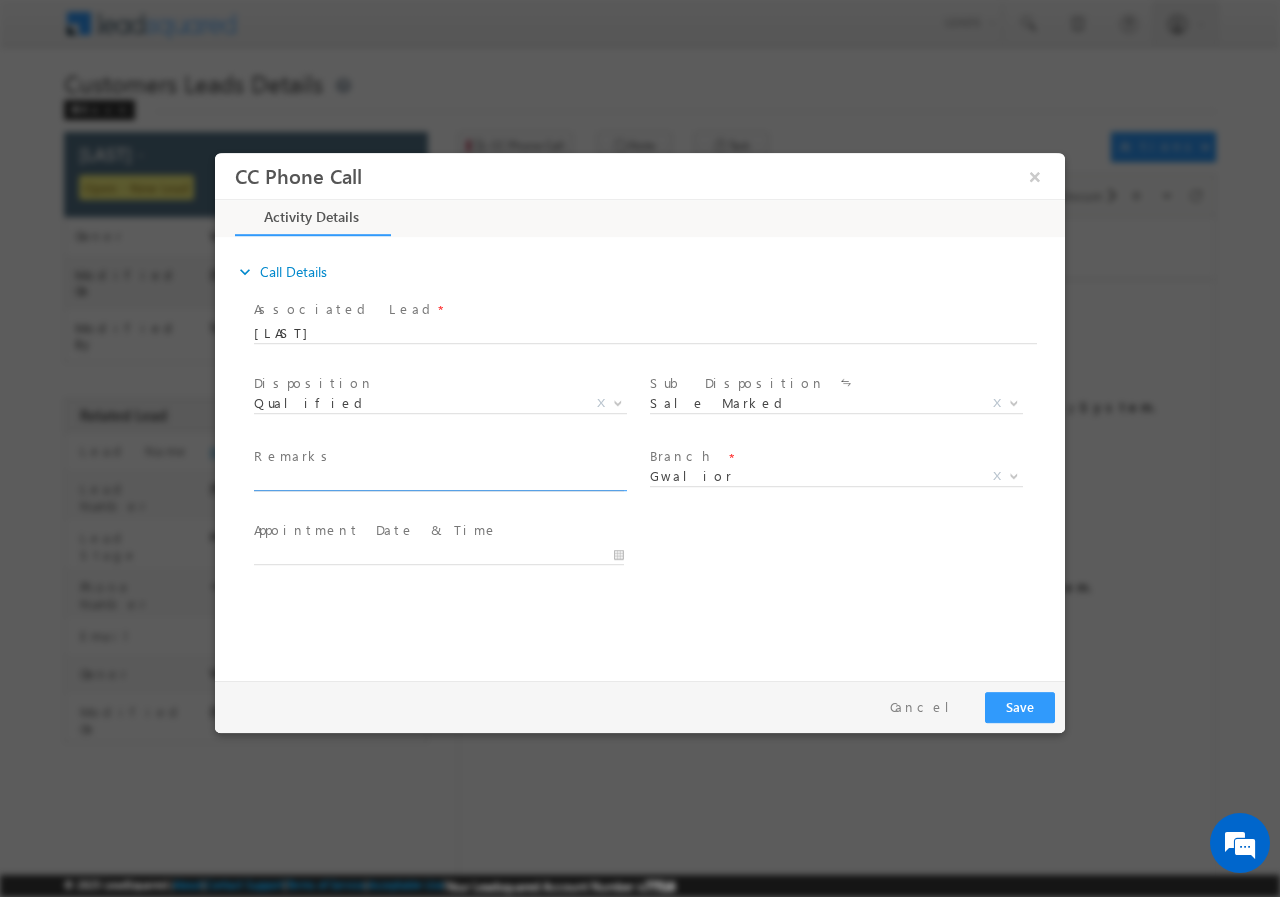 click at bounding box center [439, 480] 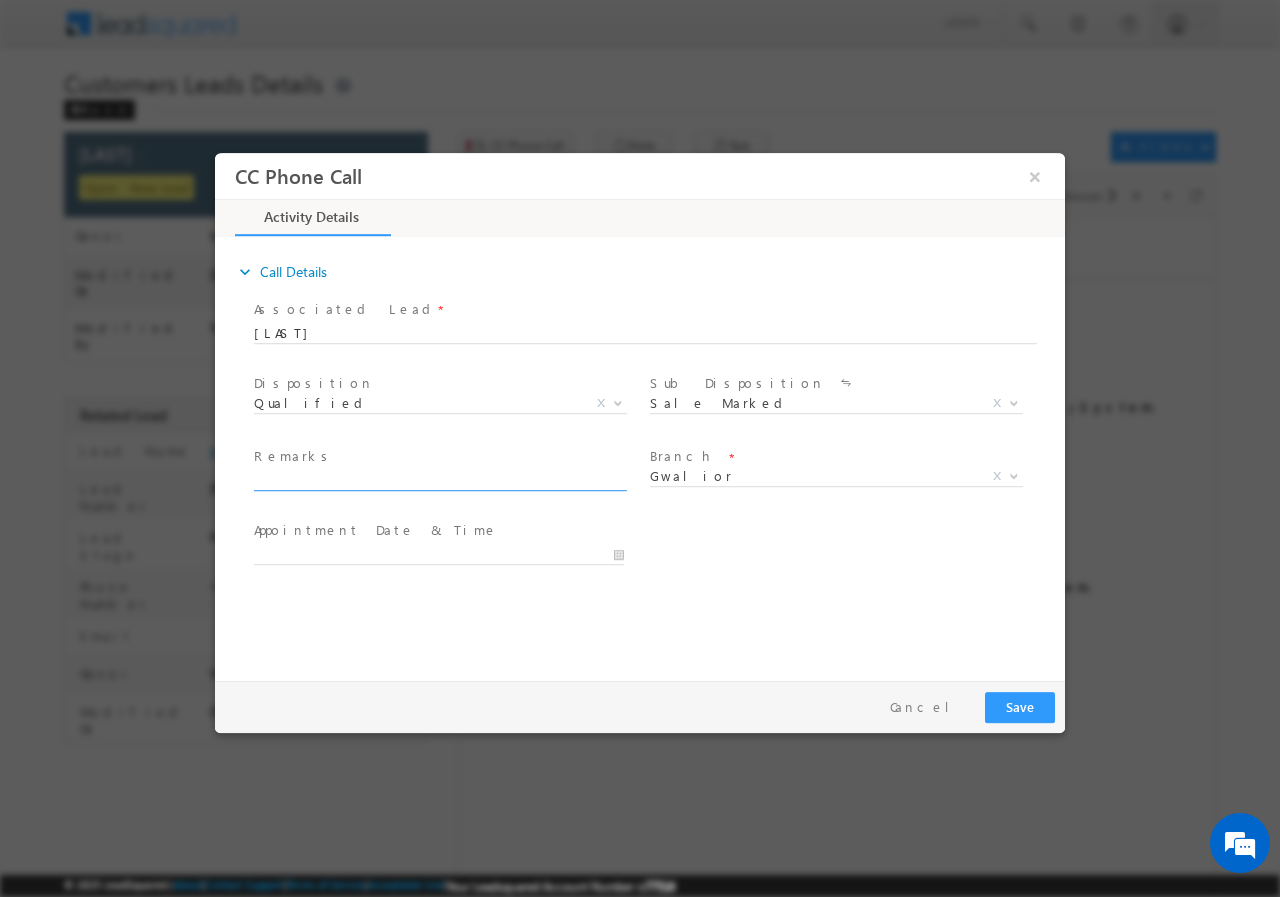 paste on "576655// Bala// RENOVATION// LOAN REQ-15L// SAL-18K// SELF EMP- 90K// OBLIGATION-50K// CIBIL-800// 474001- GWALIOR//  Cx IS READY TO MEET RM ASAP" 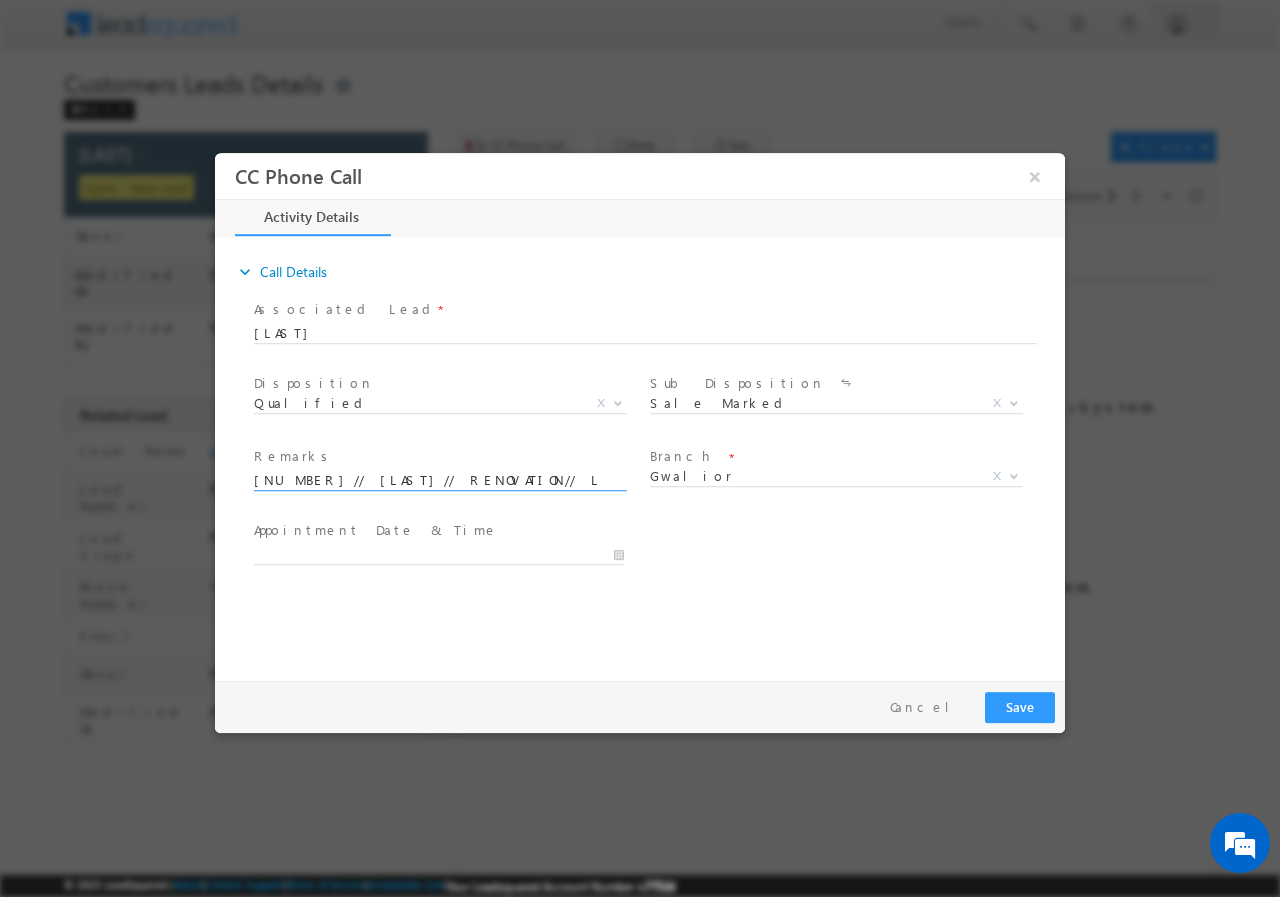 scroll, scrollTop: 0, scrollLeft: 590, axis: horizontal 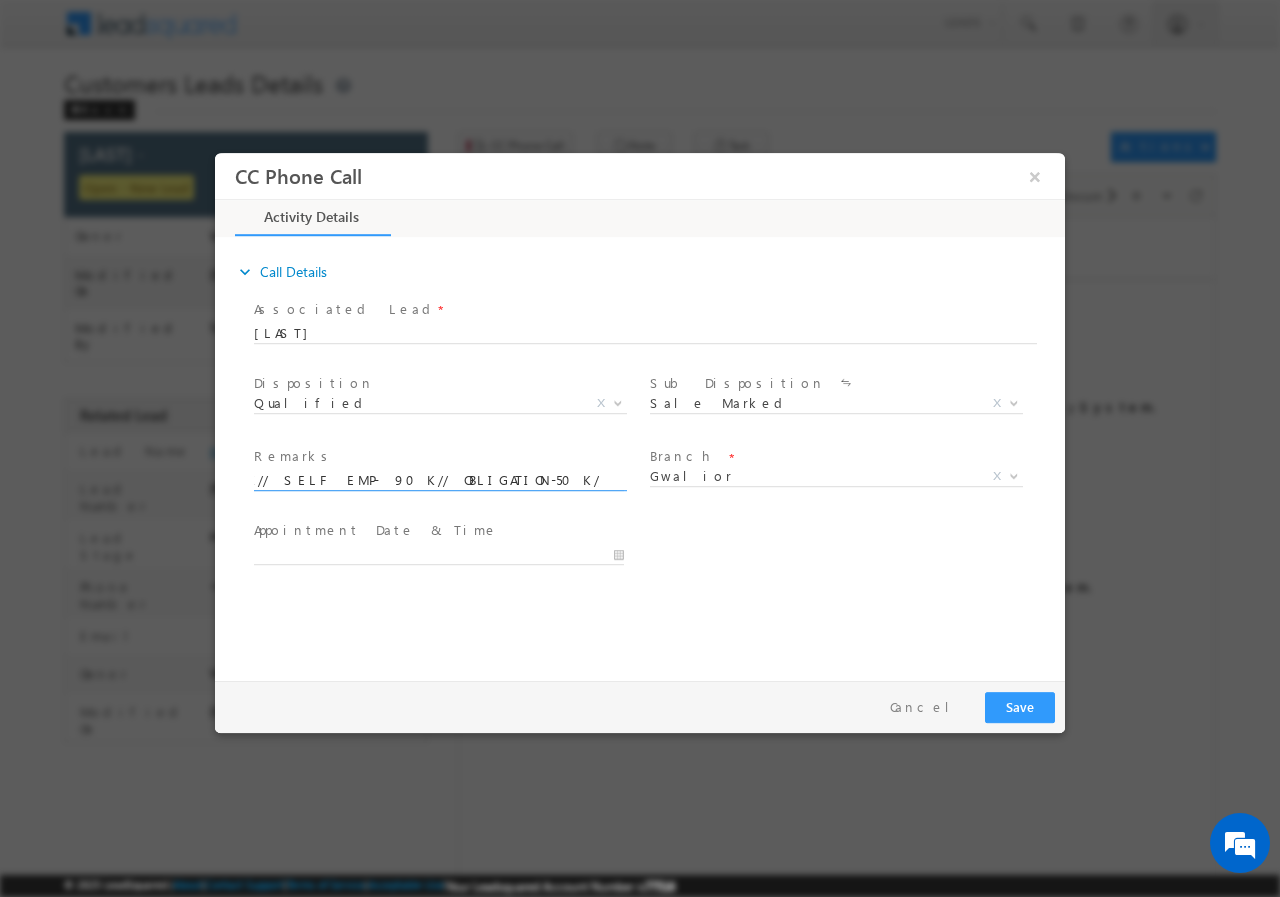 type on "576655// Bala// RENOVATION// LOAN REQ-15L// SAL-18K// SELF EMP- 90K// OBLIGATION-50K// CIBIL-800// 474001- GWALIOR//  Cx IS READY TO MEET RM ASAP" 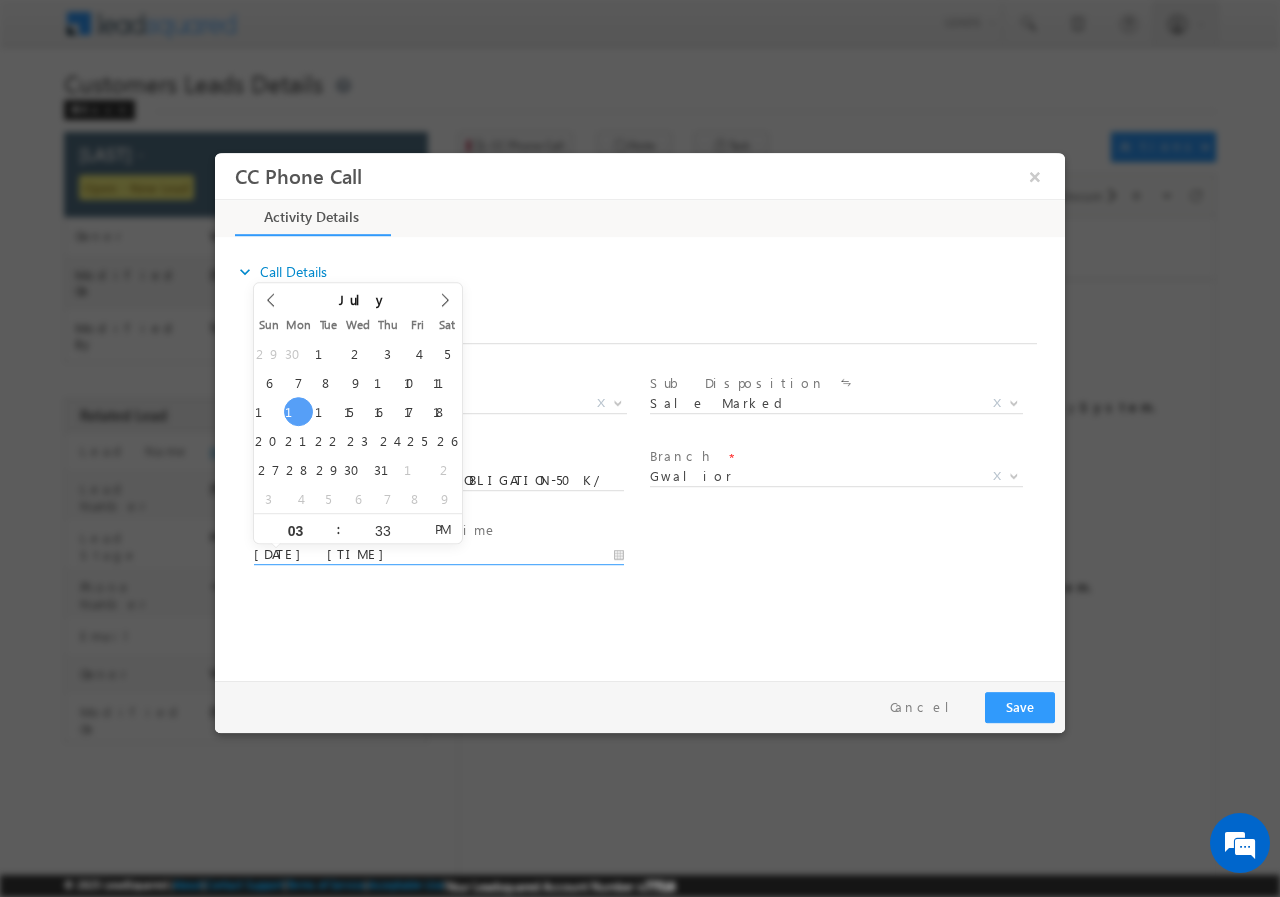 click on "07/14/2025 3:33 PM" at bounding box center [439, 554] 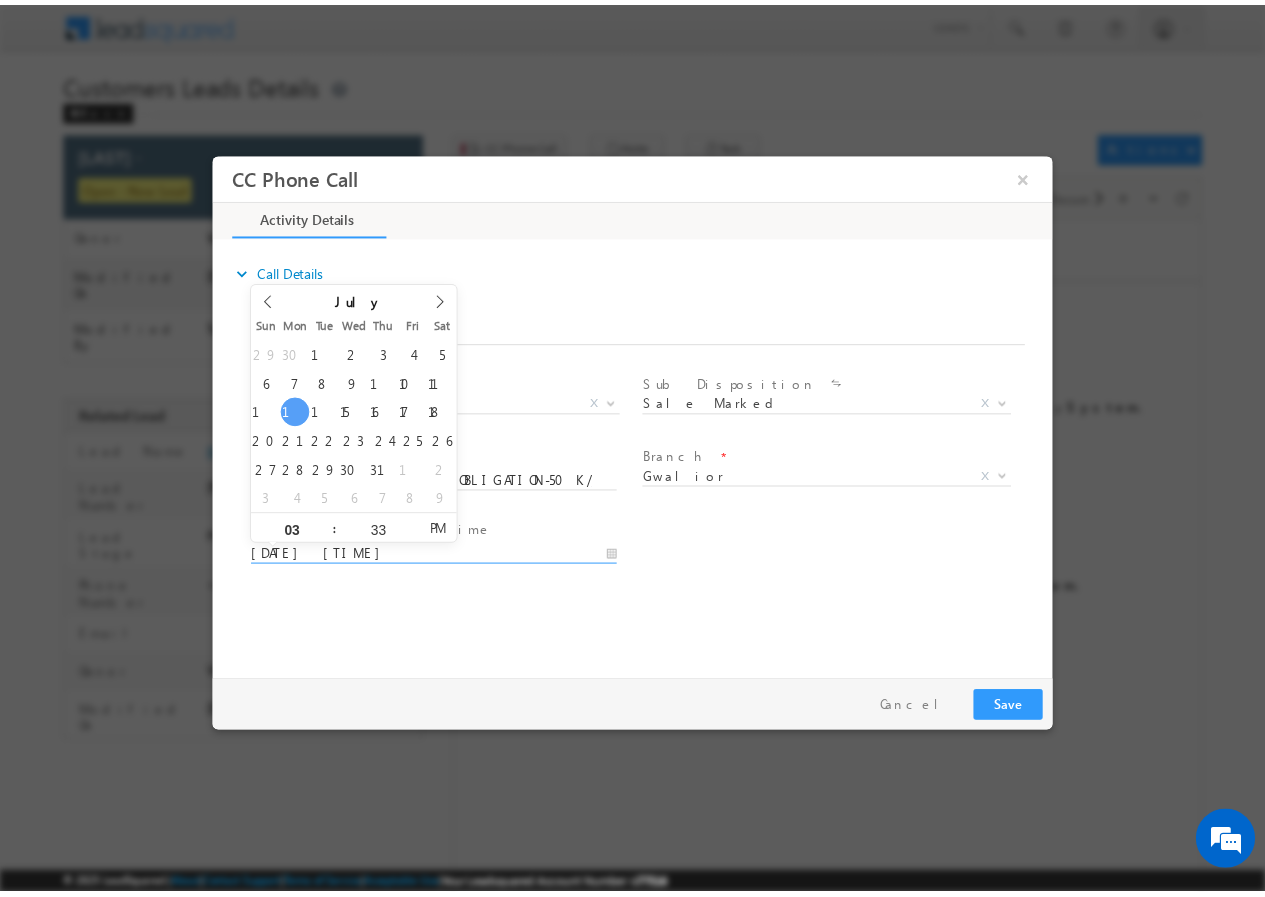 scroll, scrollTop: 0, scrollLeft: 0, axis: both 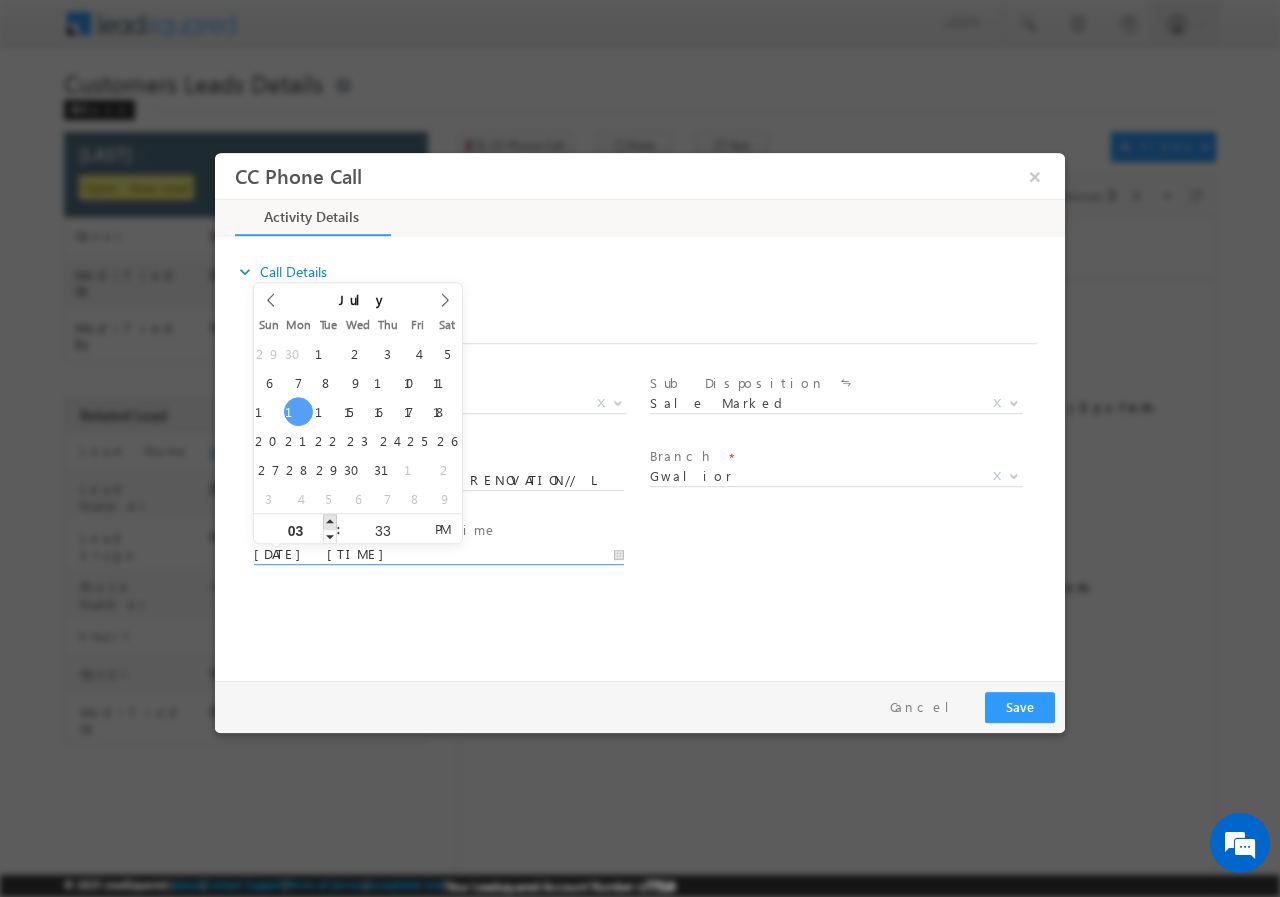 type on "07/14/2025 4:33 PM" 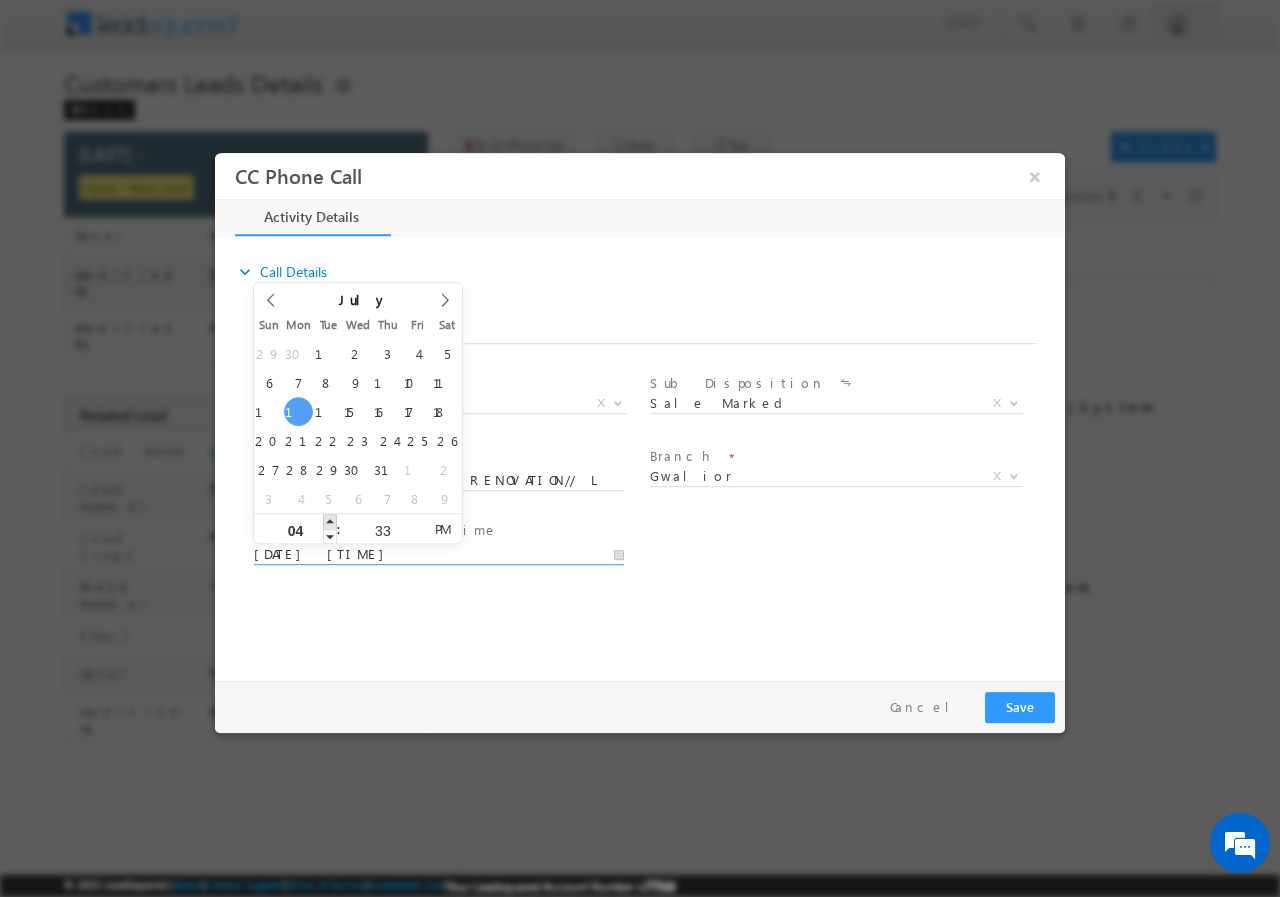 click at bounding box center (330, 520) 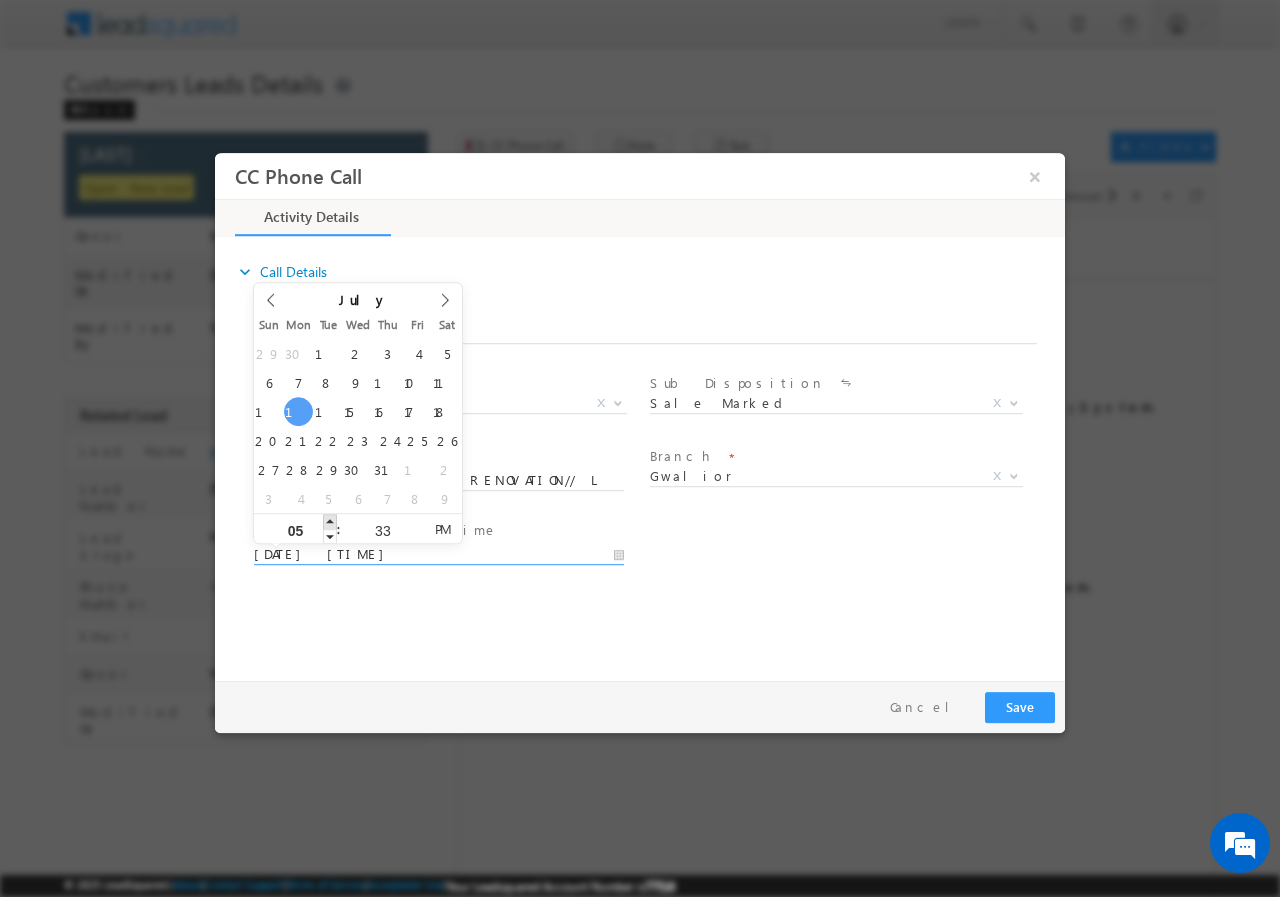 click at bounding box center [330, 520] 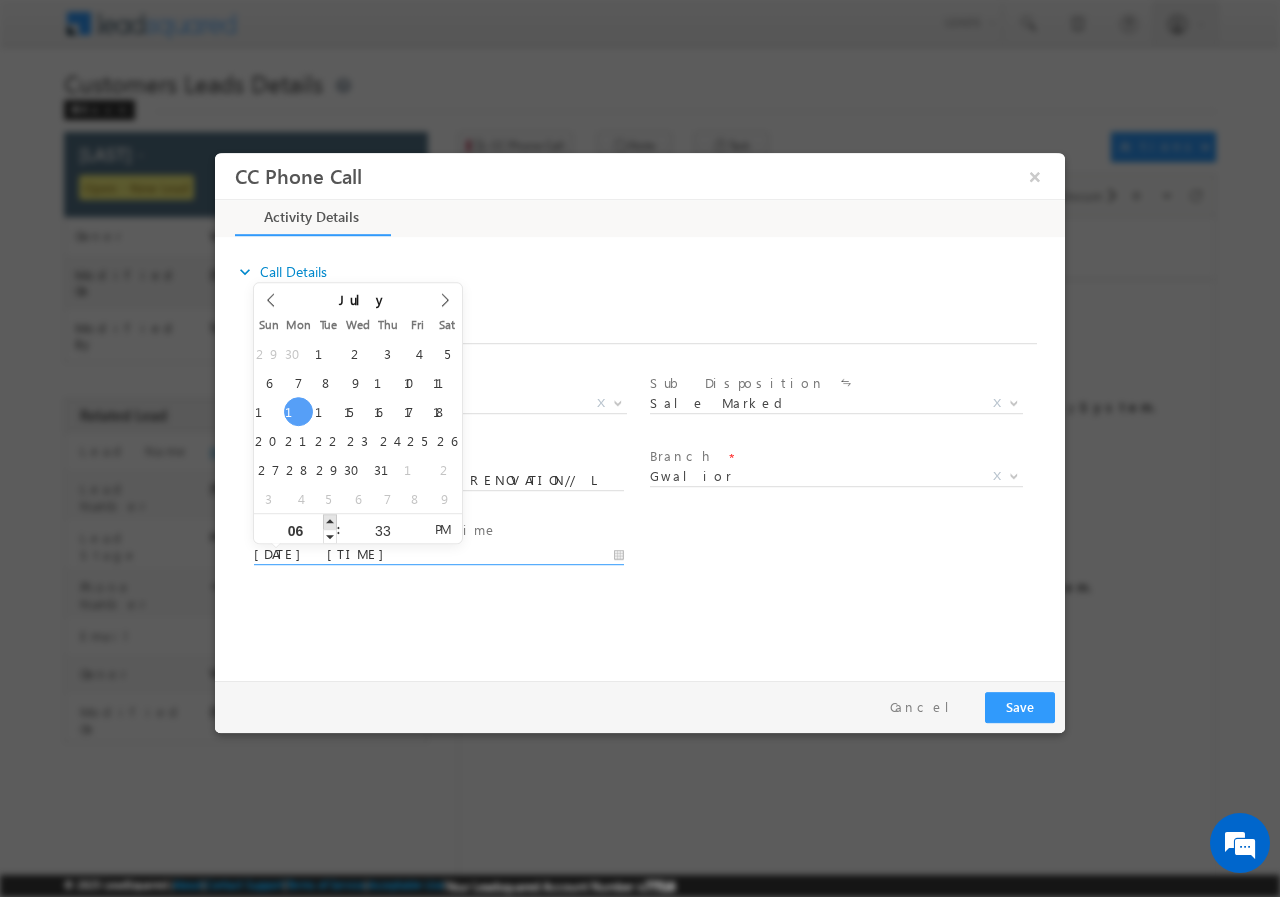 click at bounding box center [330, 520] 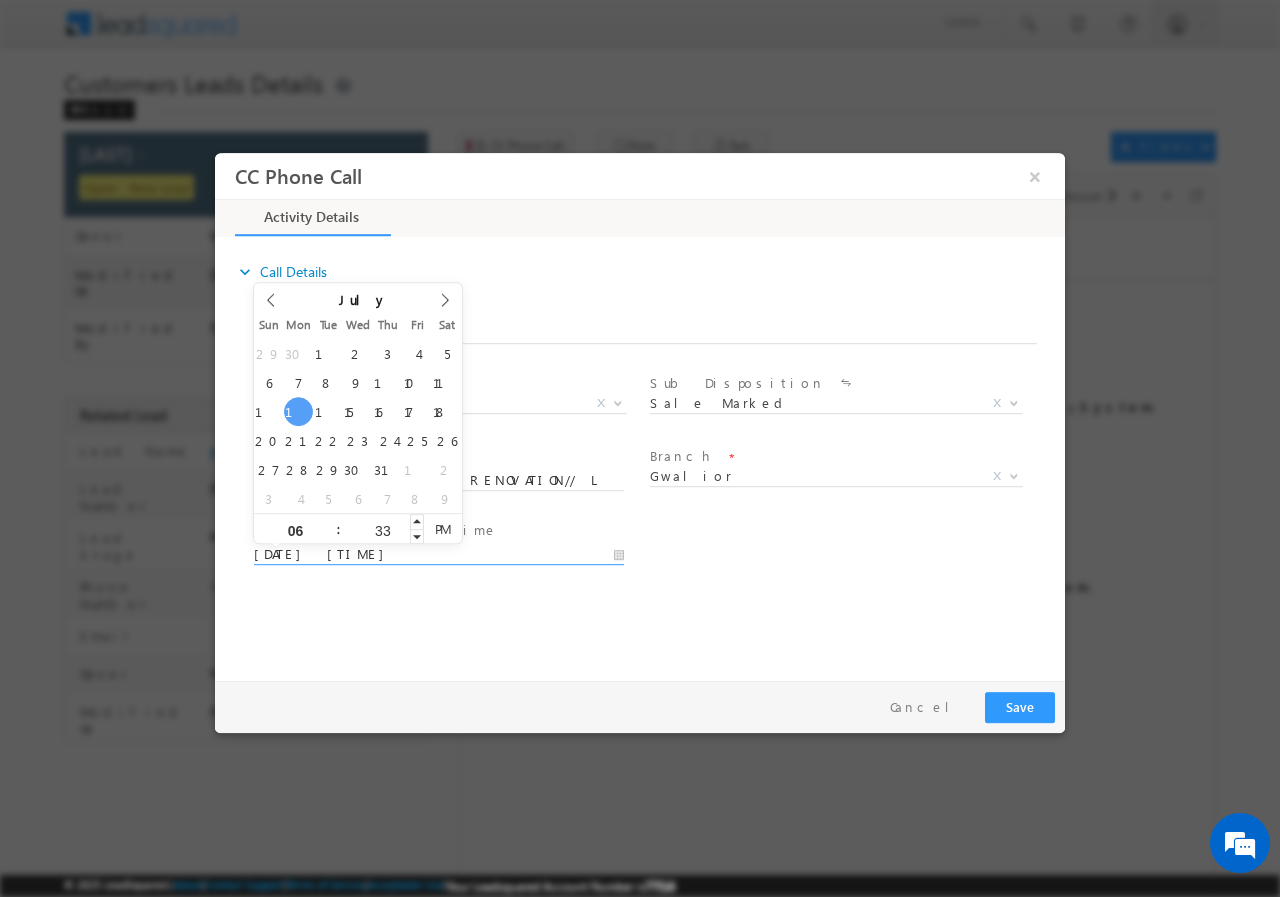 click on "33" at bounding box center [382, 529] 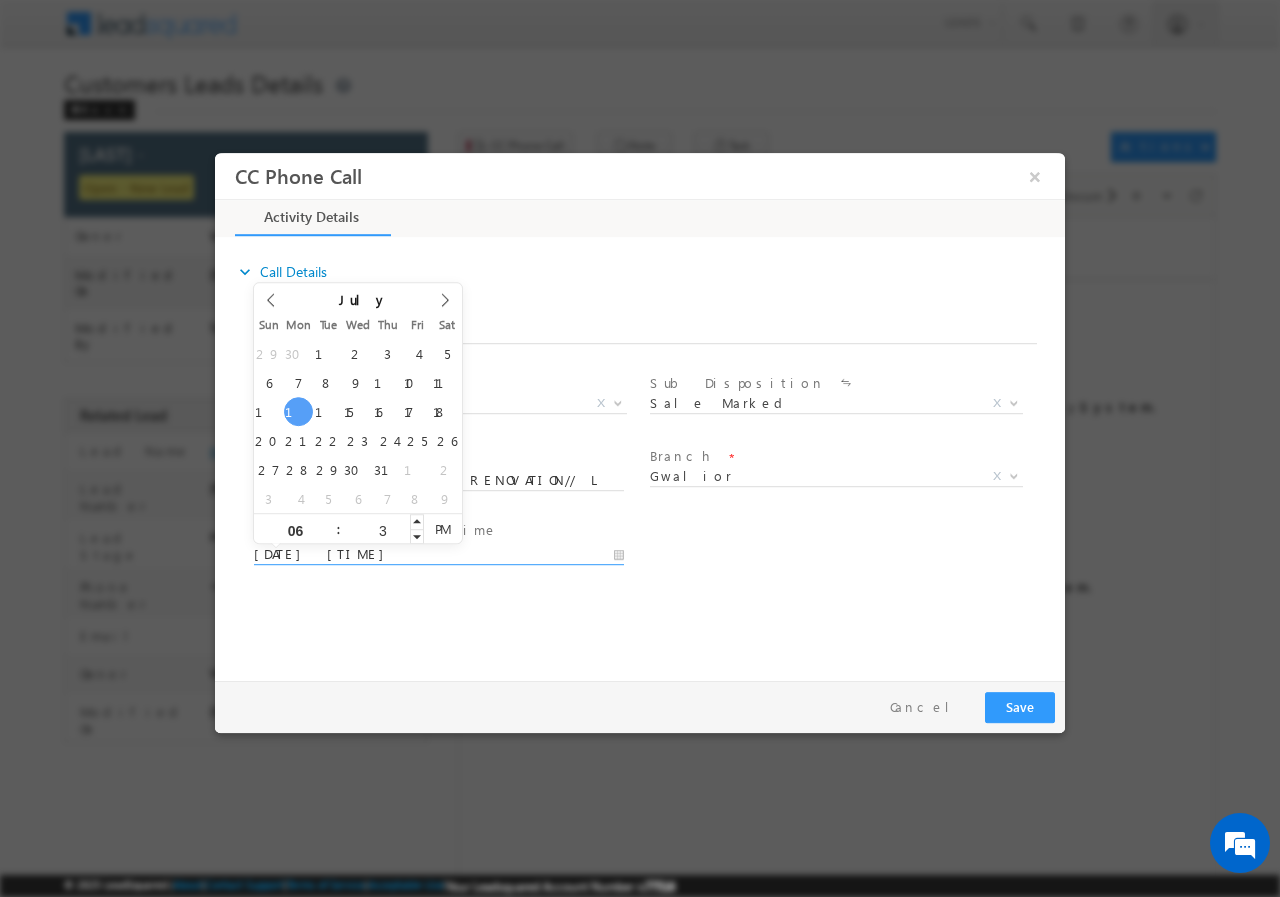 type on "30" 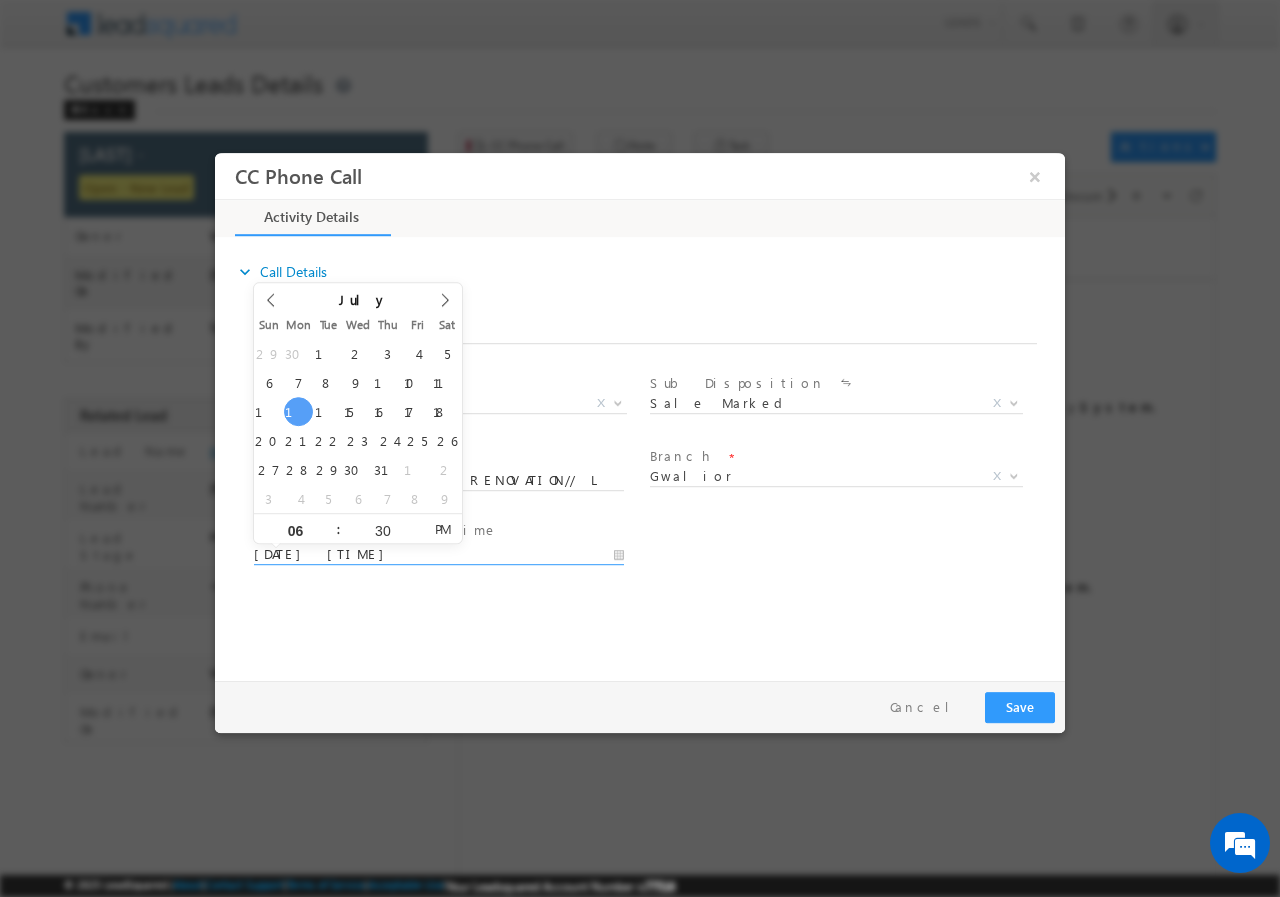 type on "07/14/2025 6:30 PM" 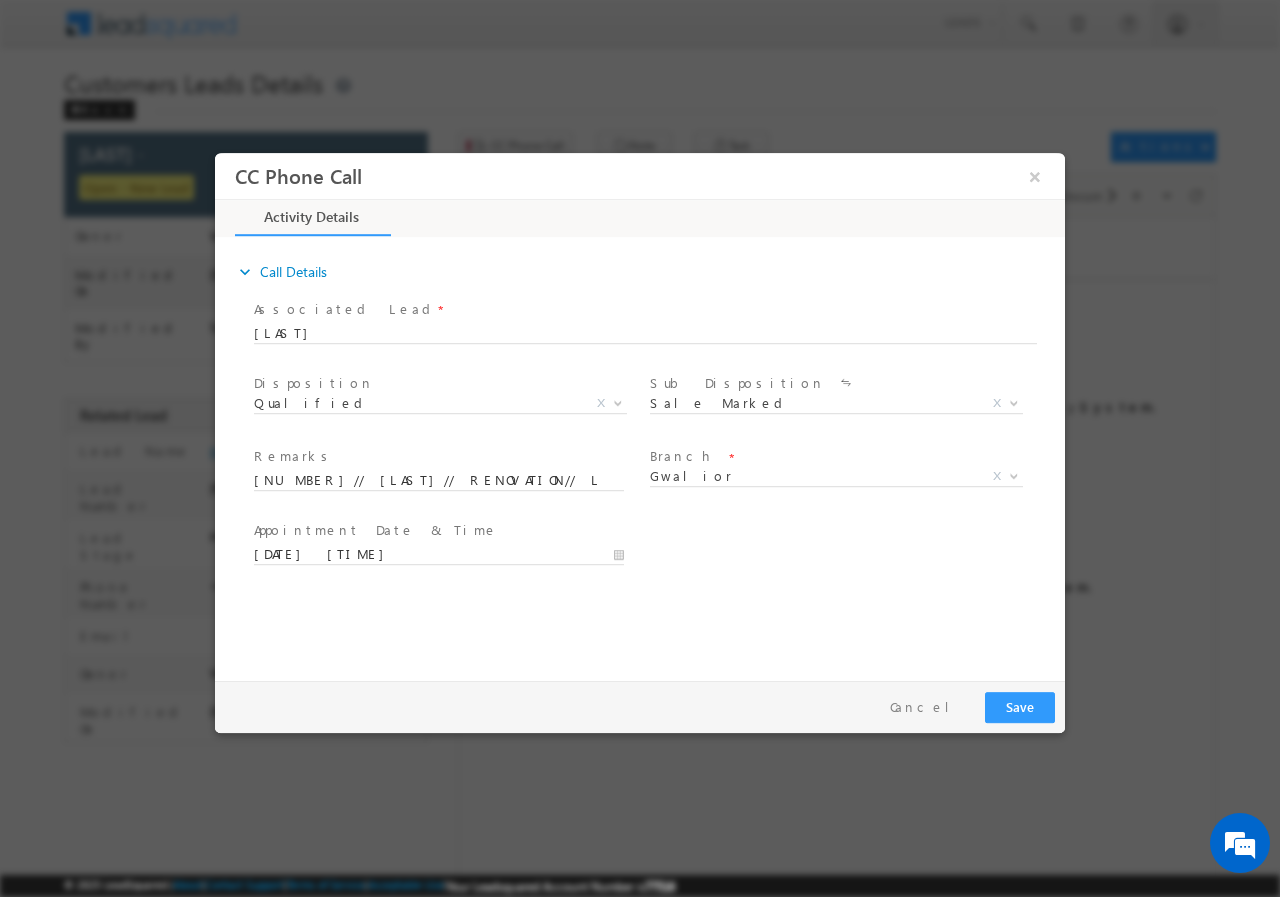click on "User Branch
*
Appointment Date & Time
*
07/14/2025 6:30 PM" at bounding box center [657, 552] 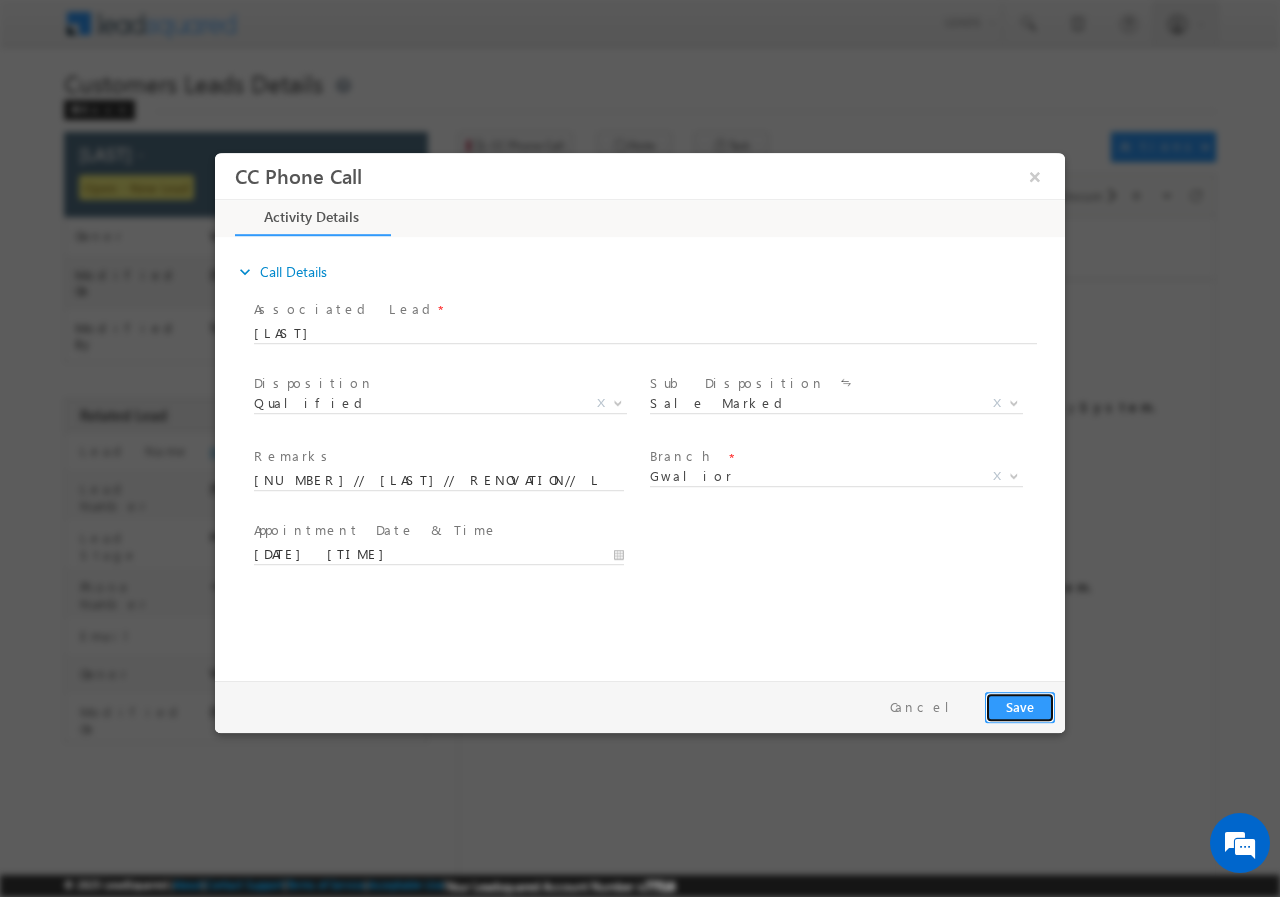click on "Save" at bounding box center (1020, 706) 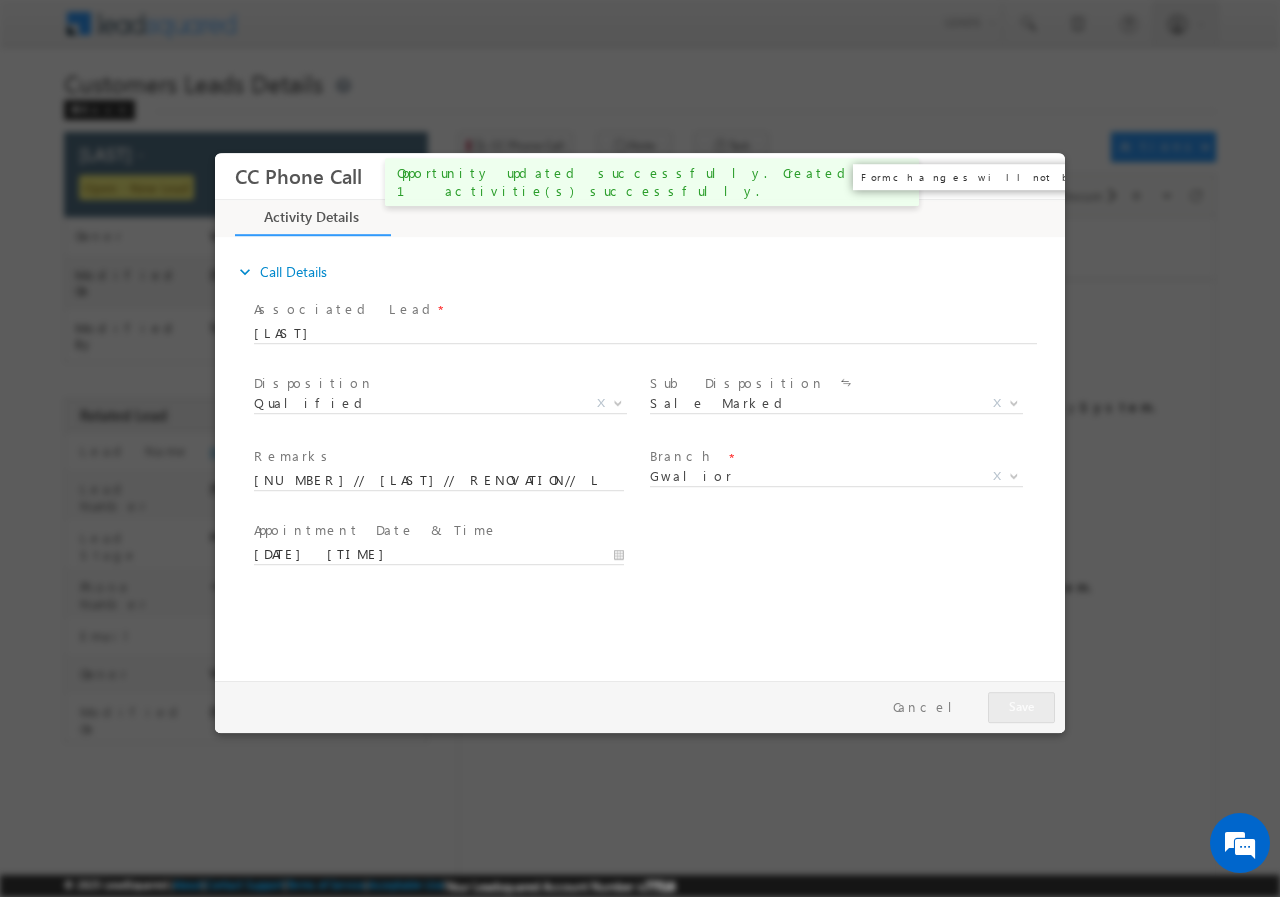 click on "×" at bounding box center (1035, 175) 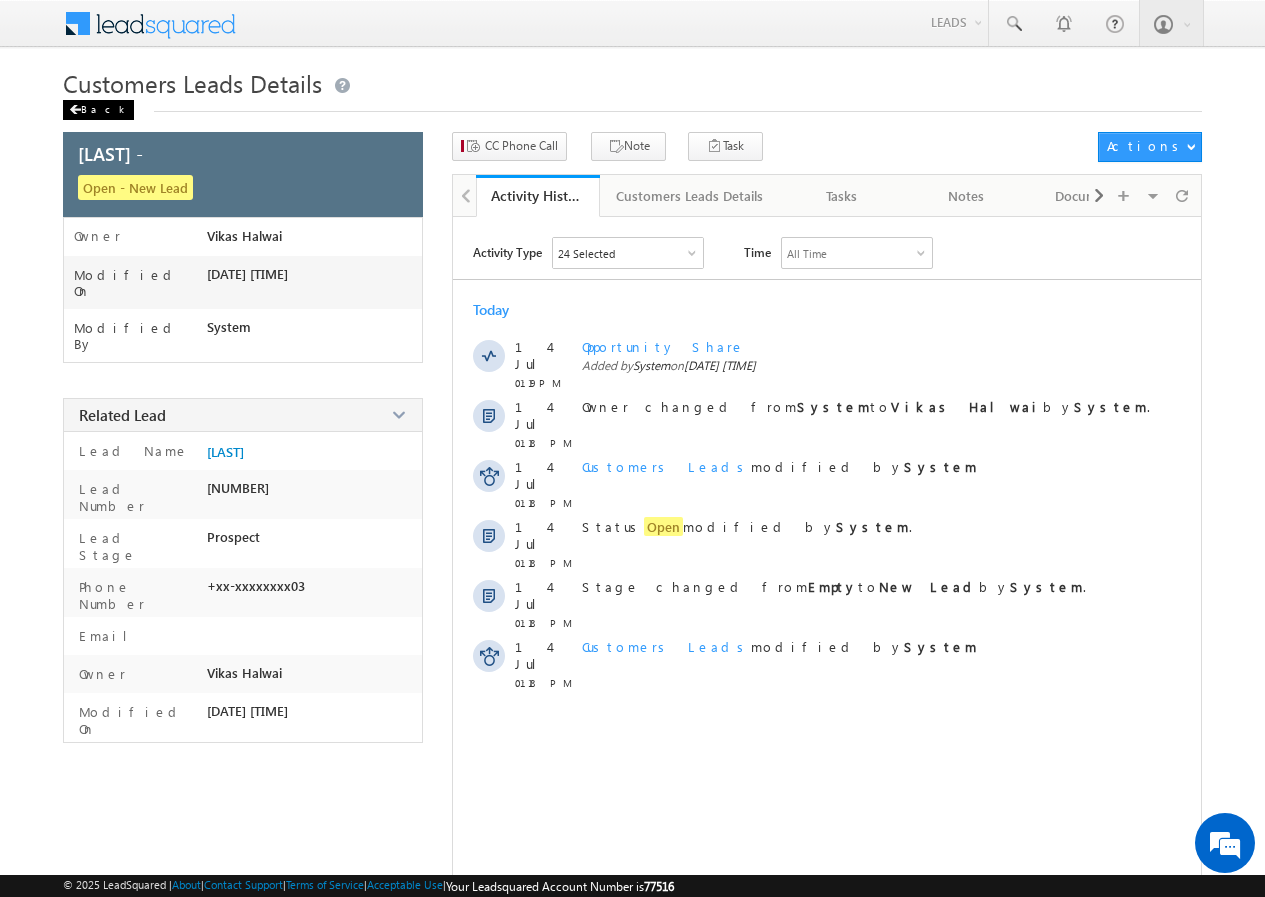 click on "Back" at bounding box center (98, 110) 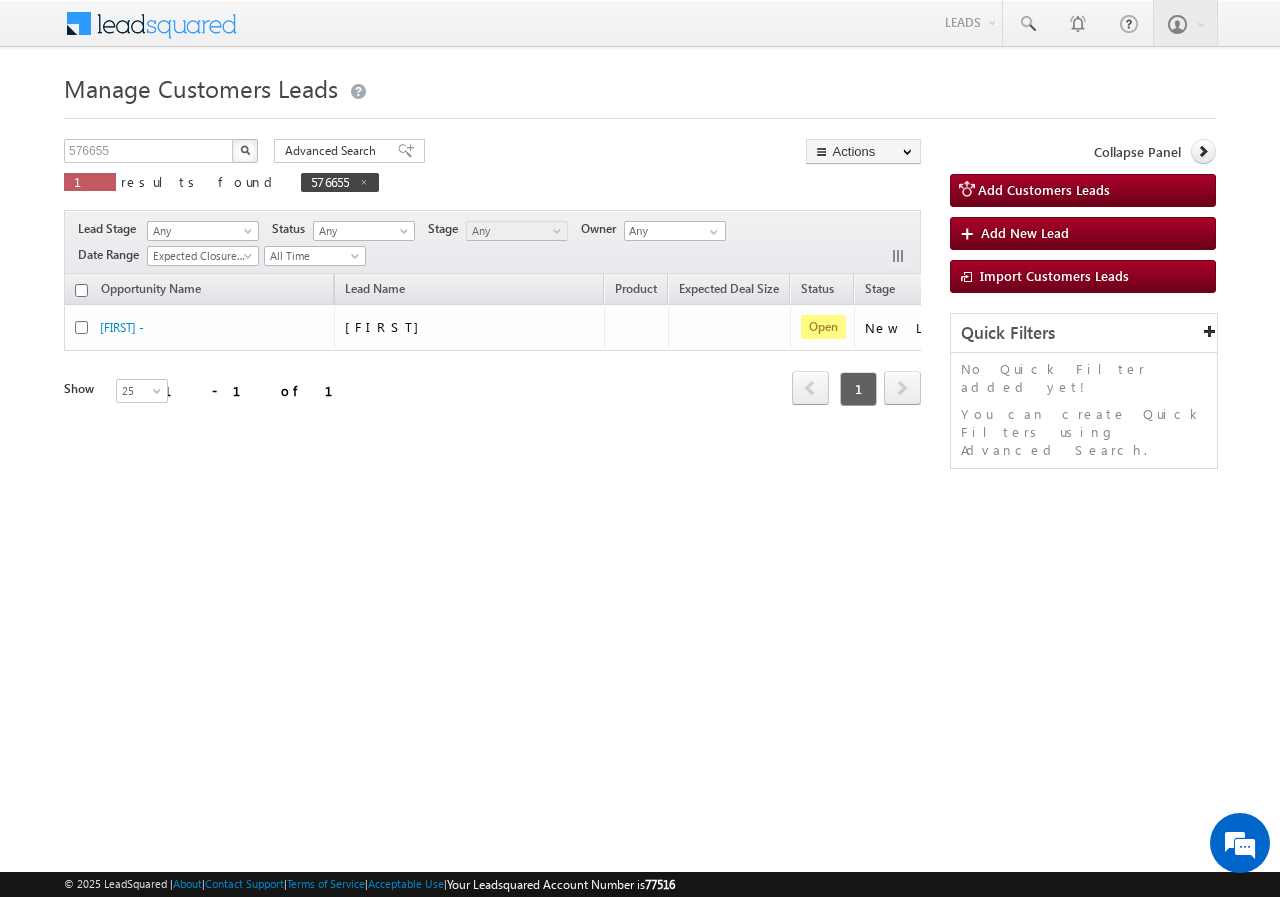 scroll, scrollTop: 0, scrollLeft: 0, axis: both 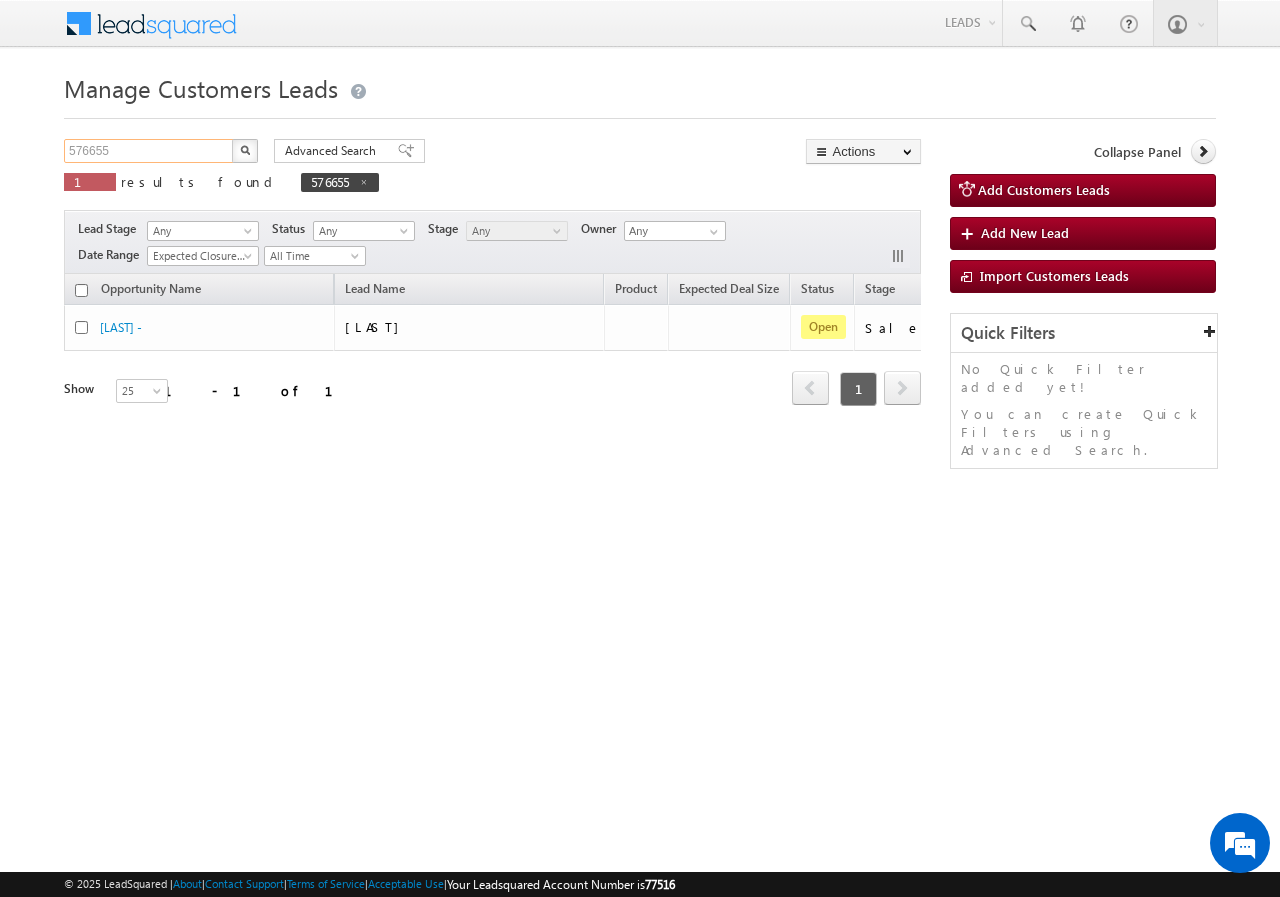 click on "576655" at bounding box center (149, 151) 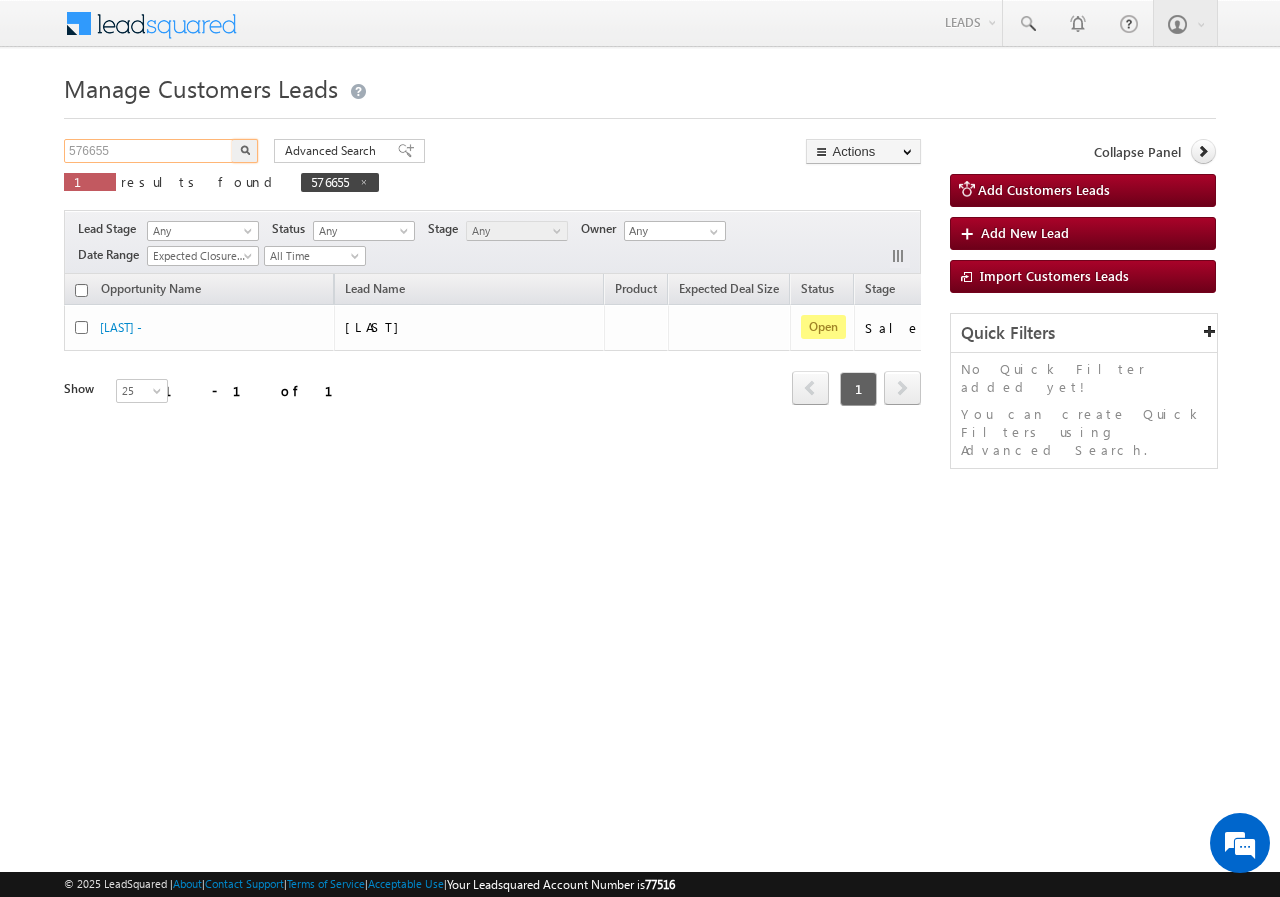 click on "576655" at bounding box center [149, 151] 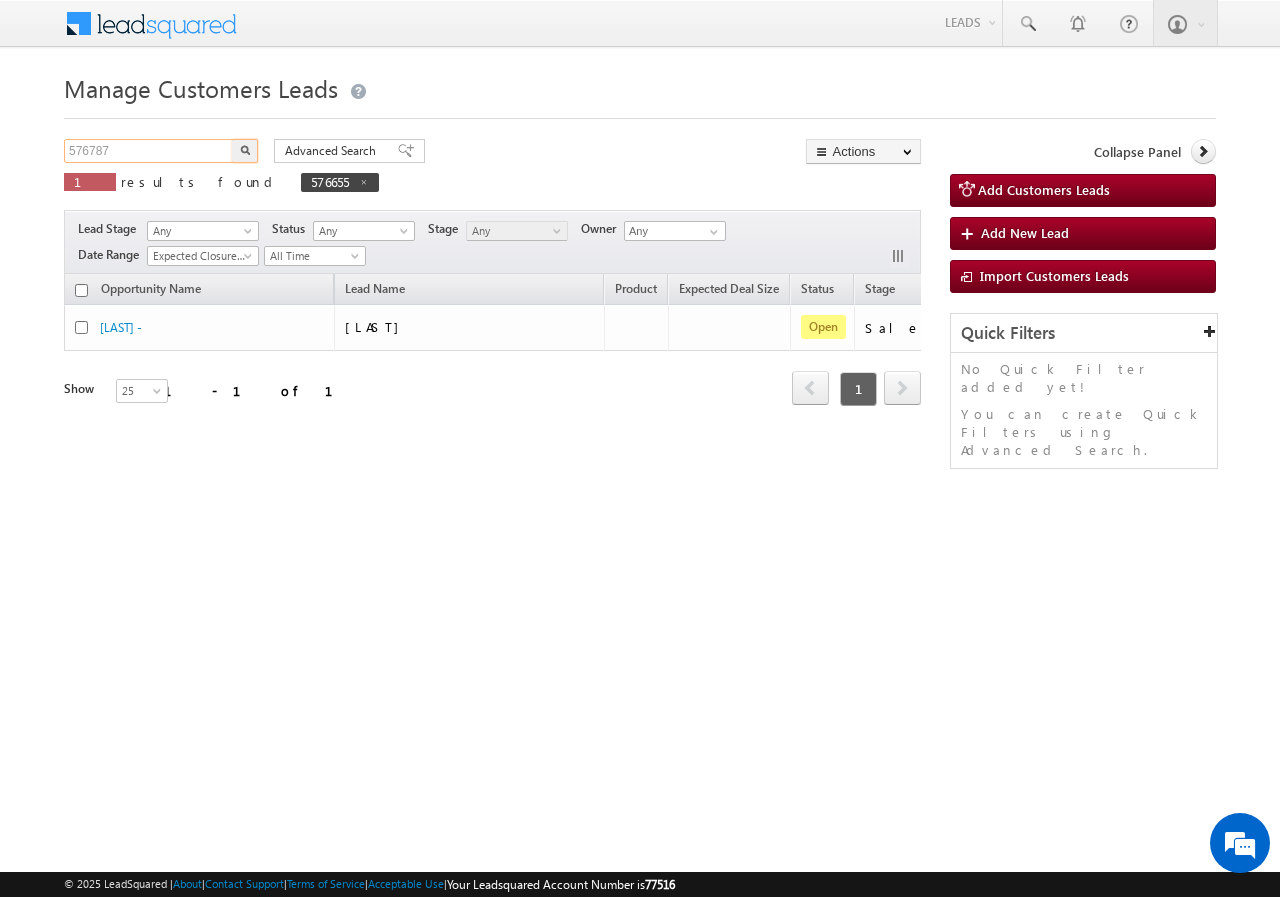 type on "576787" 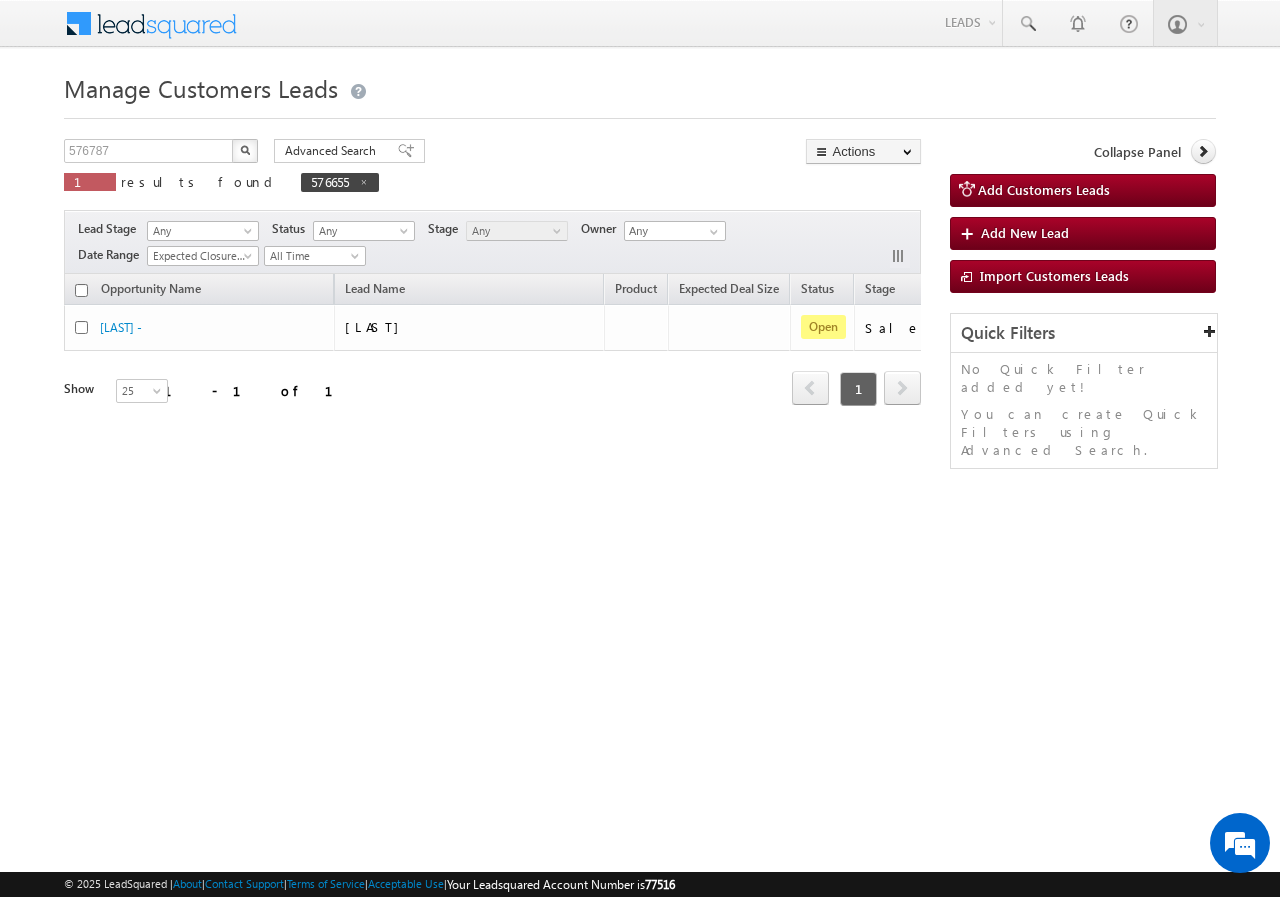 click at bounding box center (245, 151) 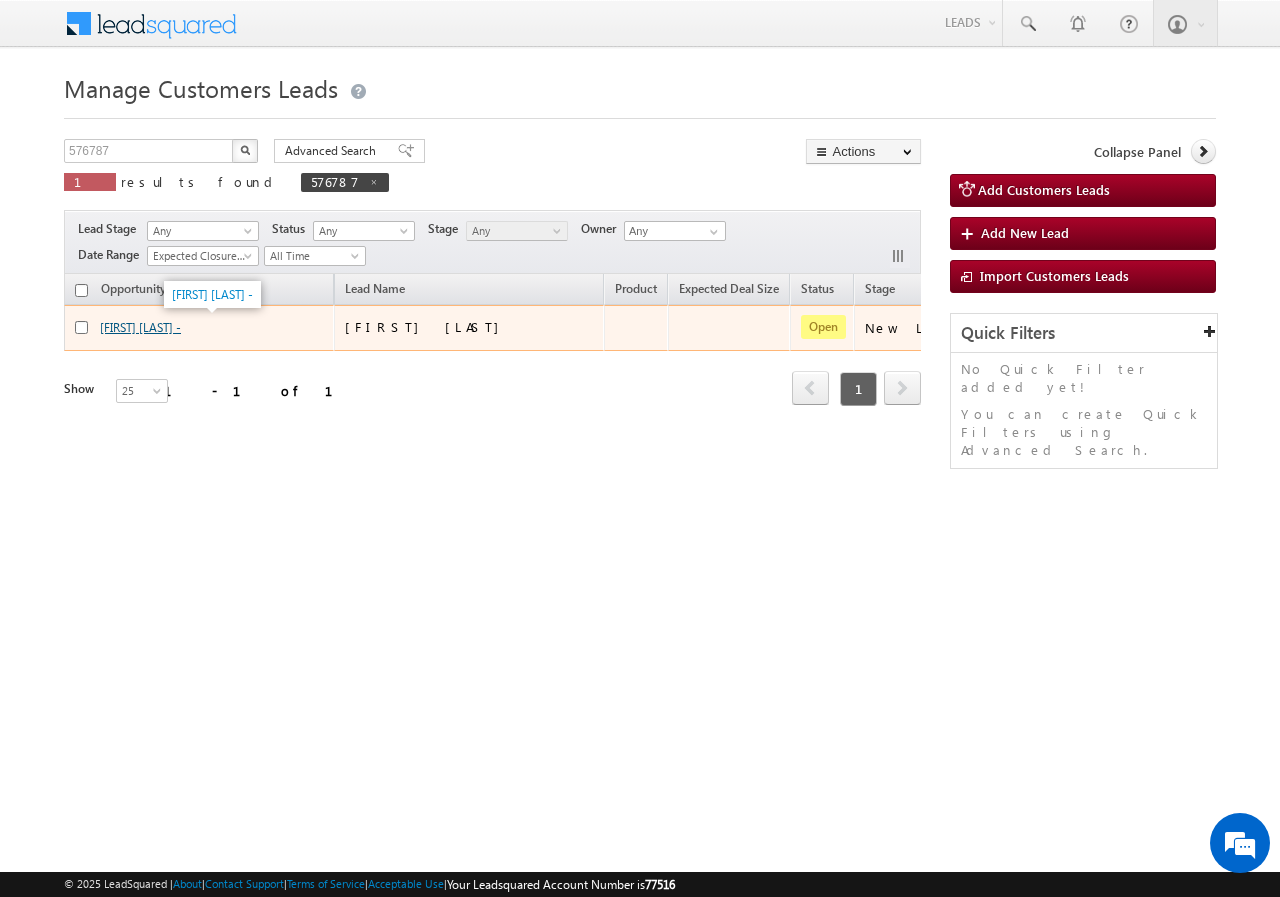 click on "[LAST] [LAST] -" at bounding box center [140, 327] 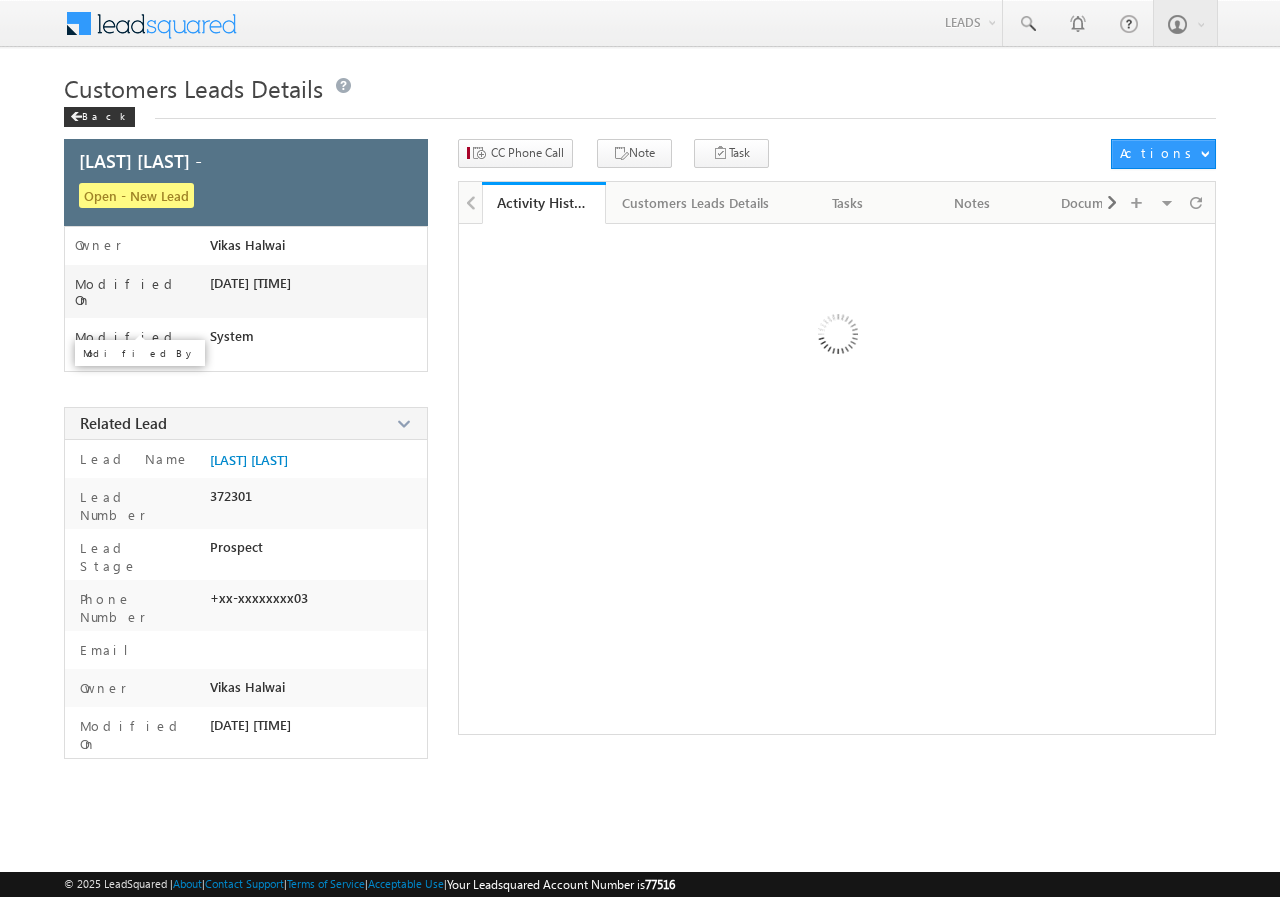 scroll, scrollTop: 0, scrollLeft: 0, axis: both 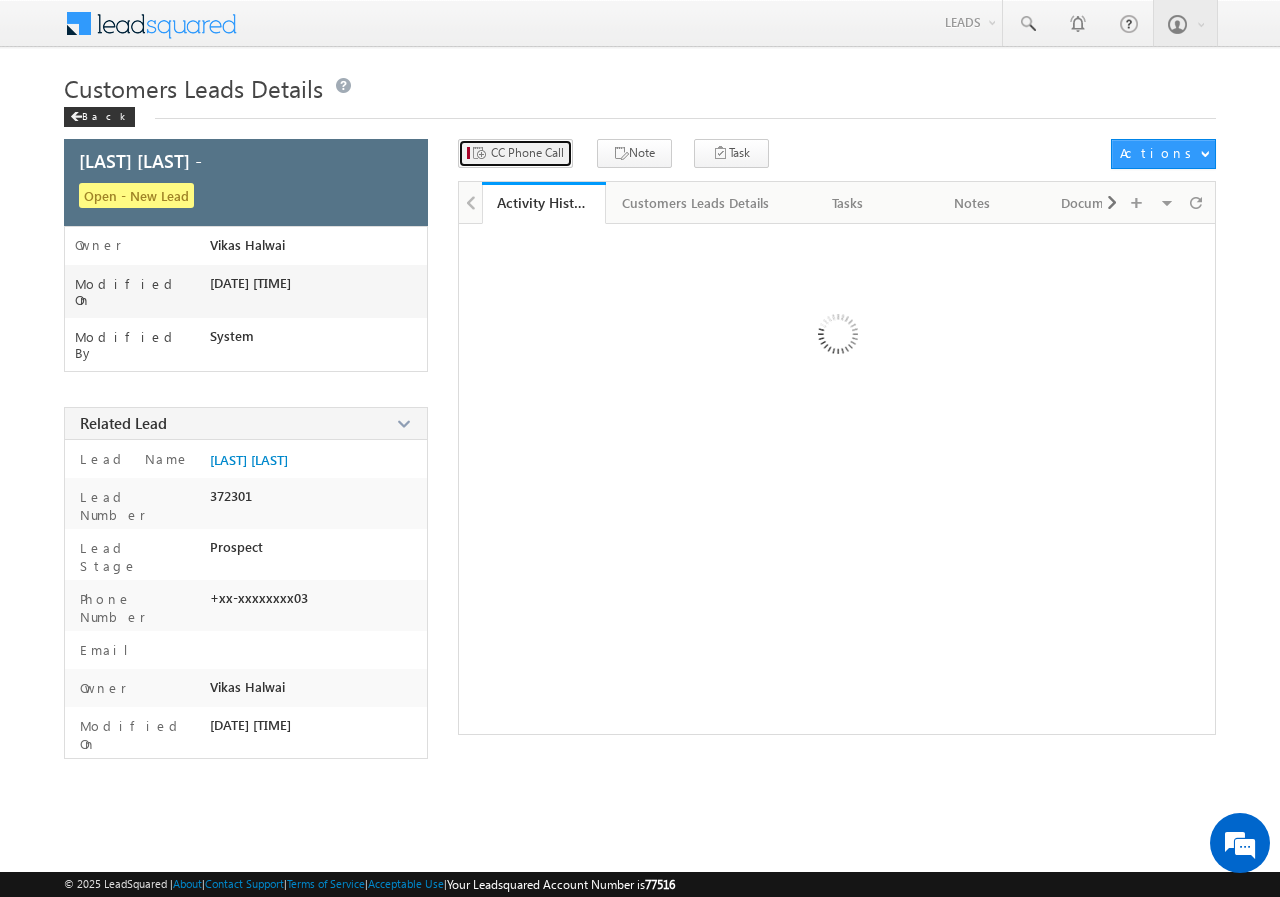 click on "CC Phone Call" at bounding box center (527, 153) 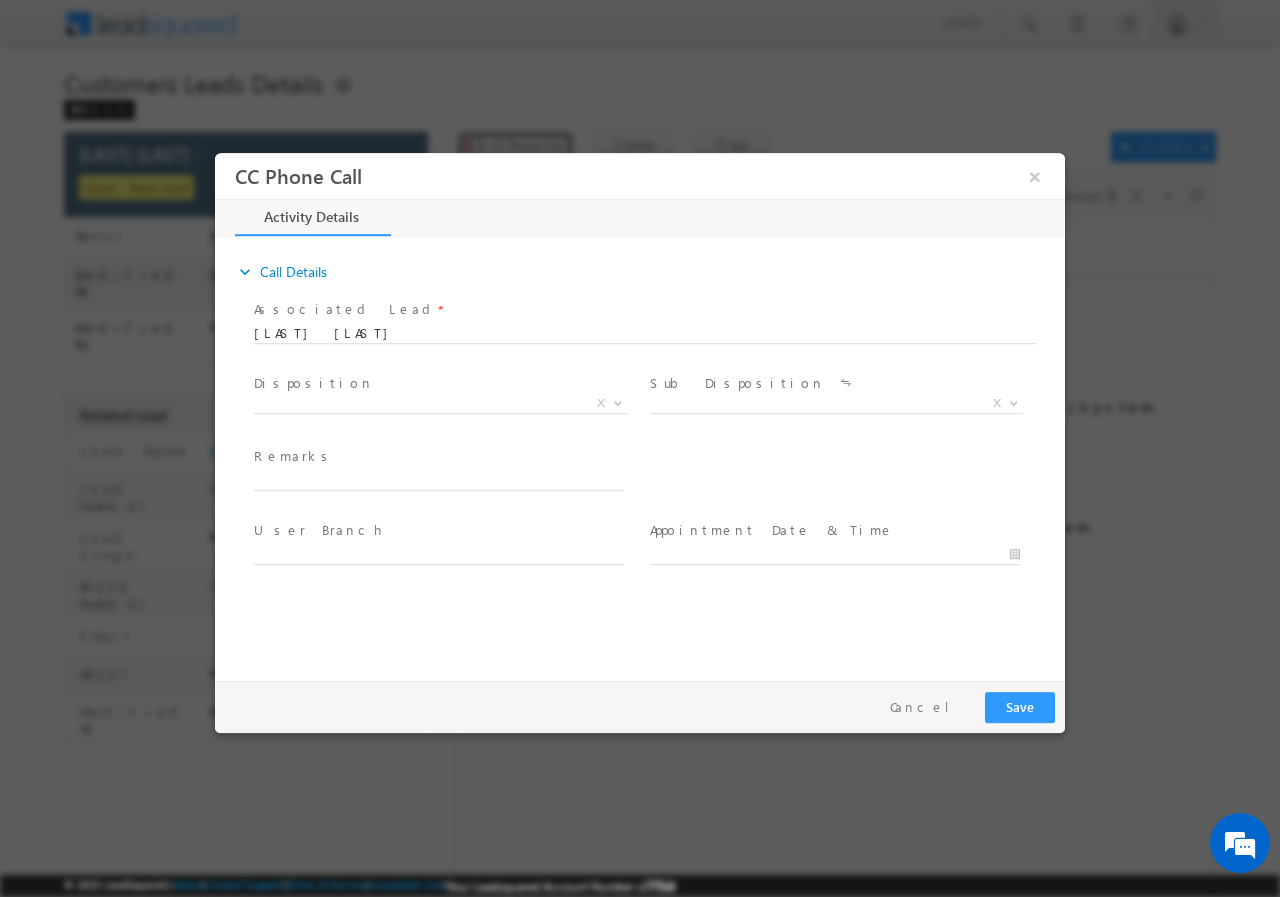 scroll, scrollTop: 0, scrollLeft: 0, axis: both 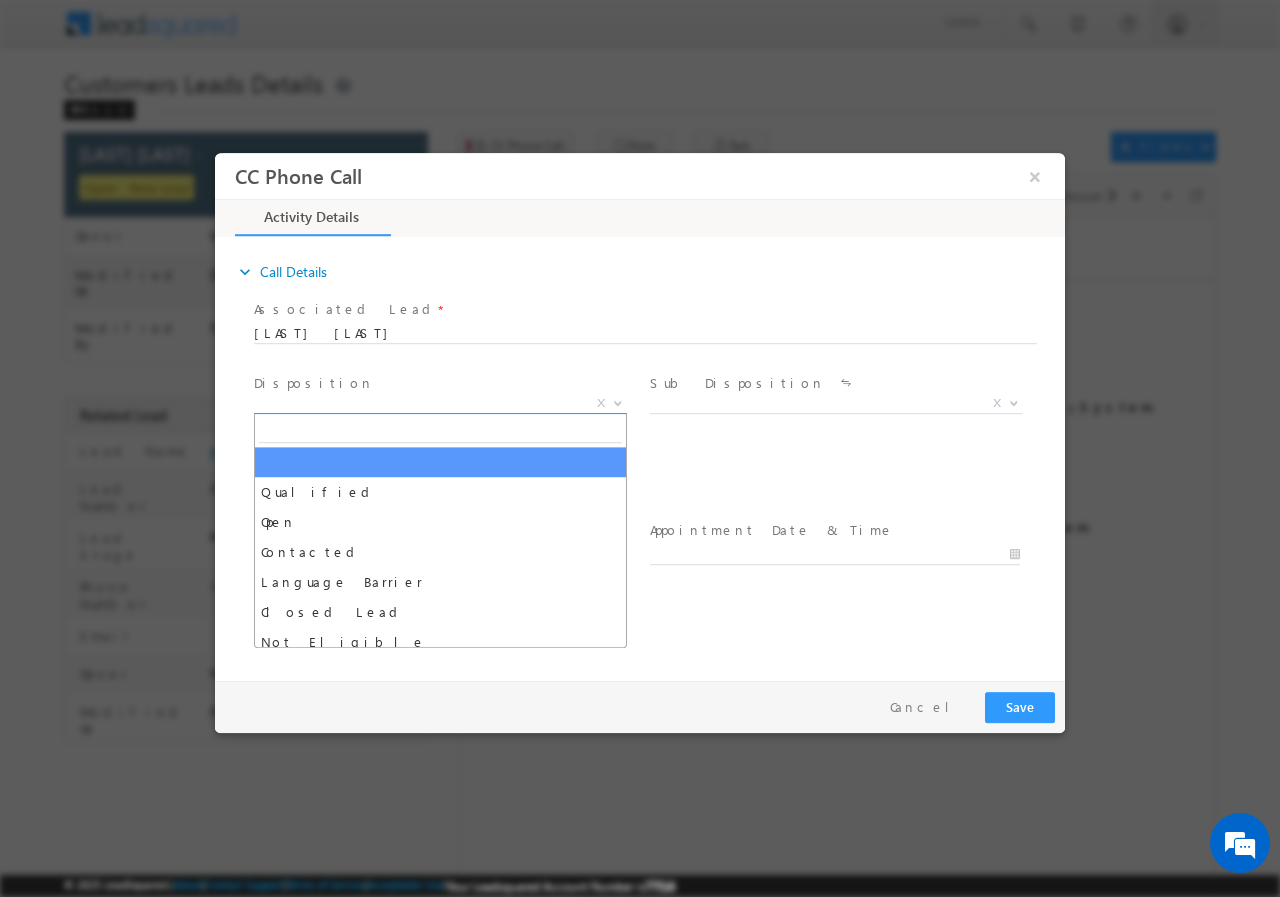 click on "X" at bounding box center [440, 403] 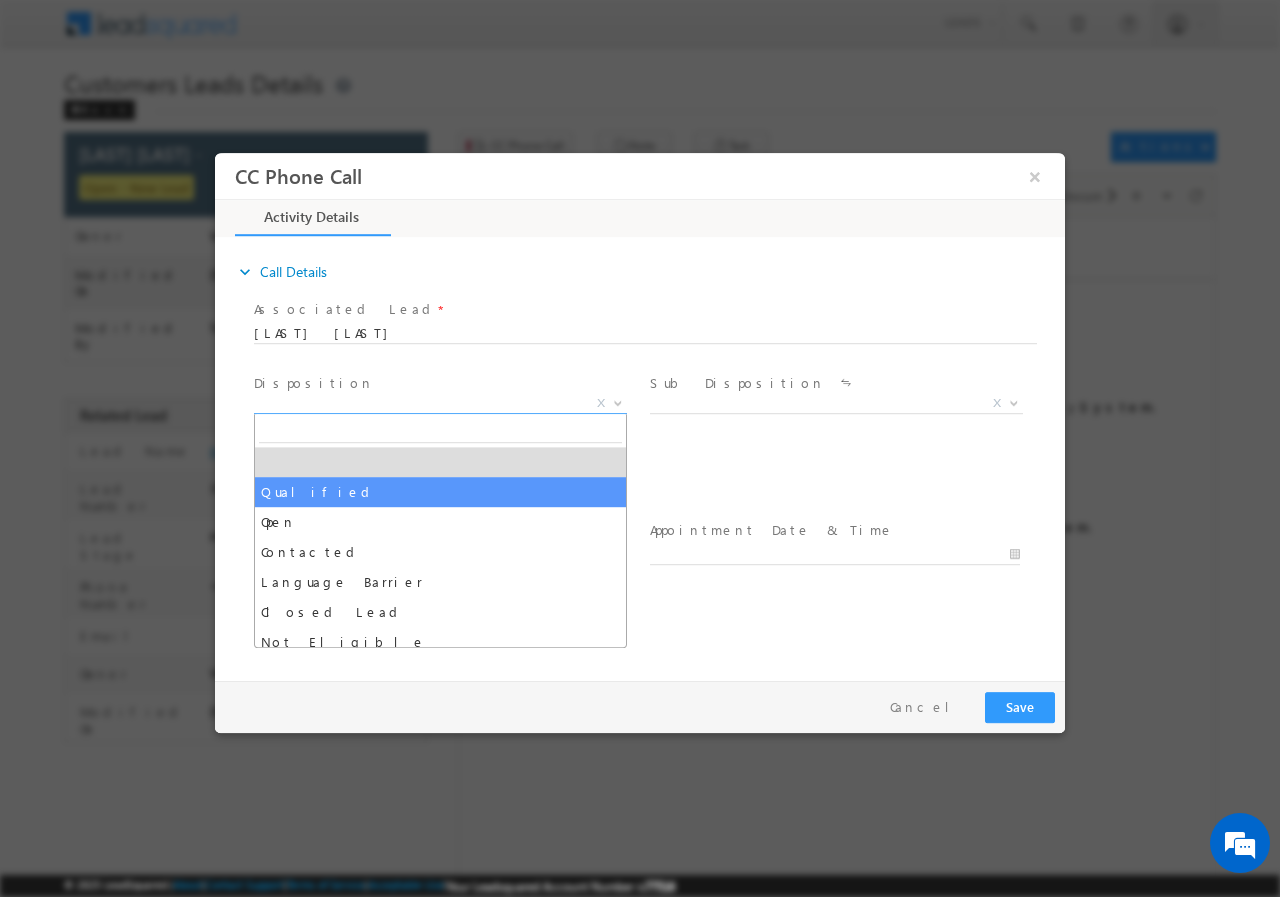 select on "Qualified" 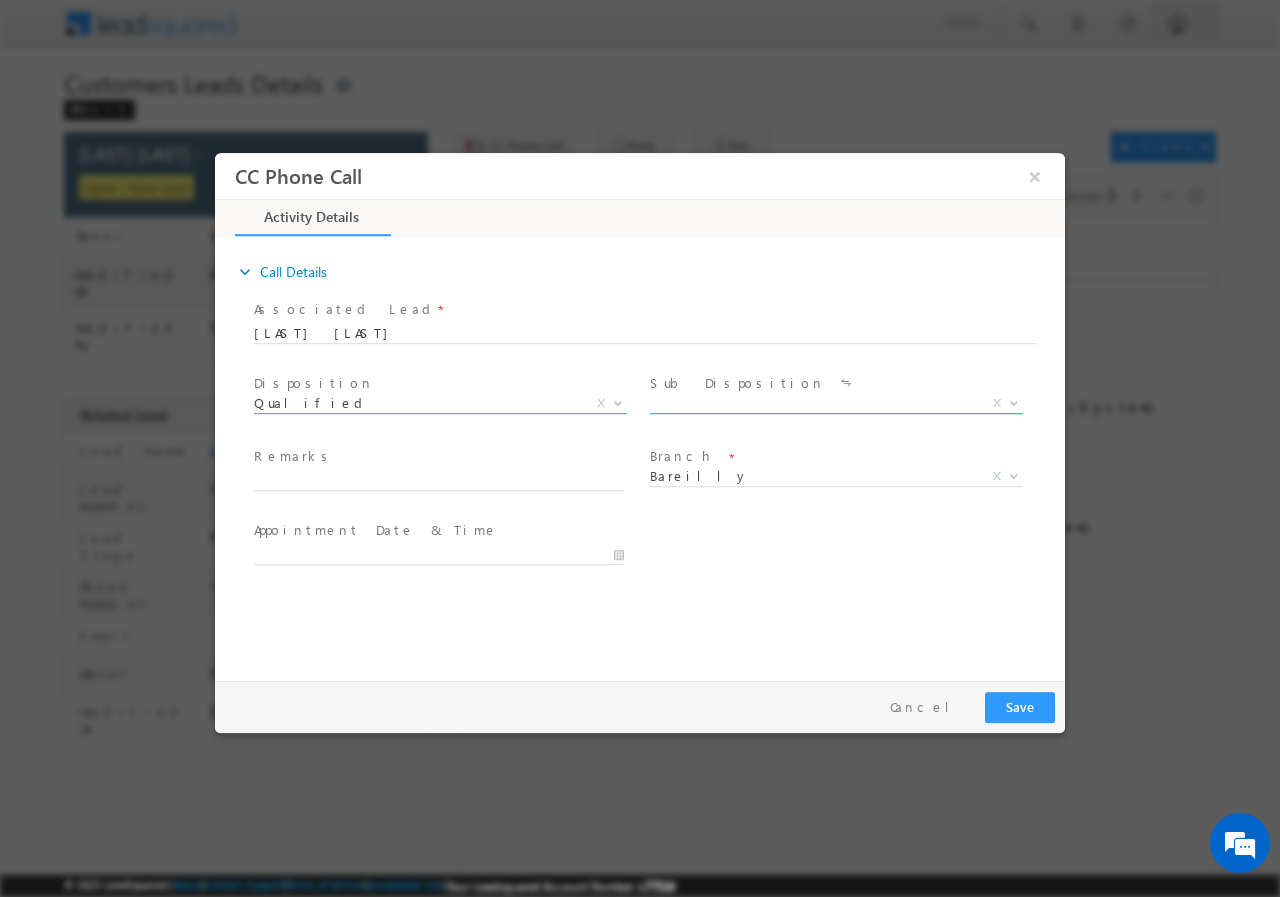 click on "X" at bounding box center (836, 403) 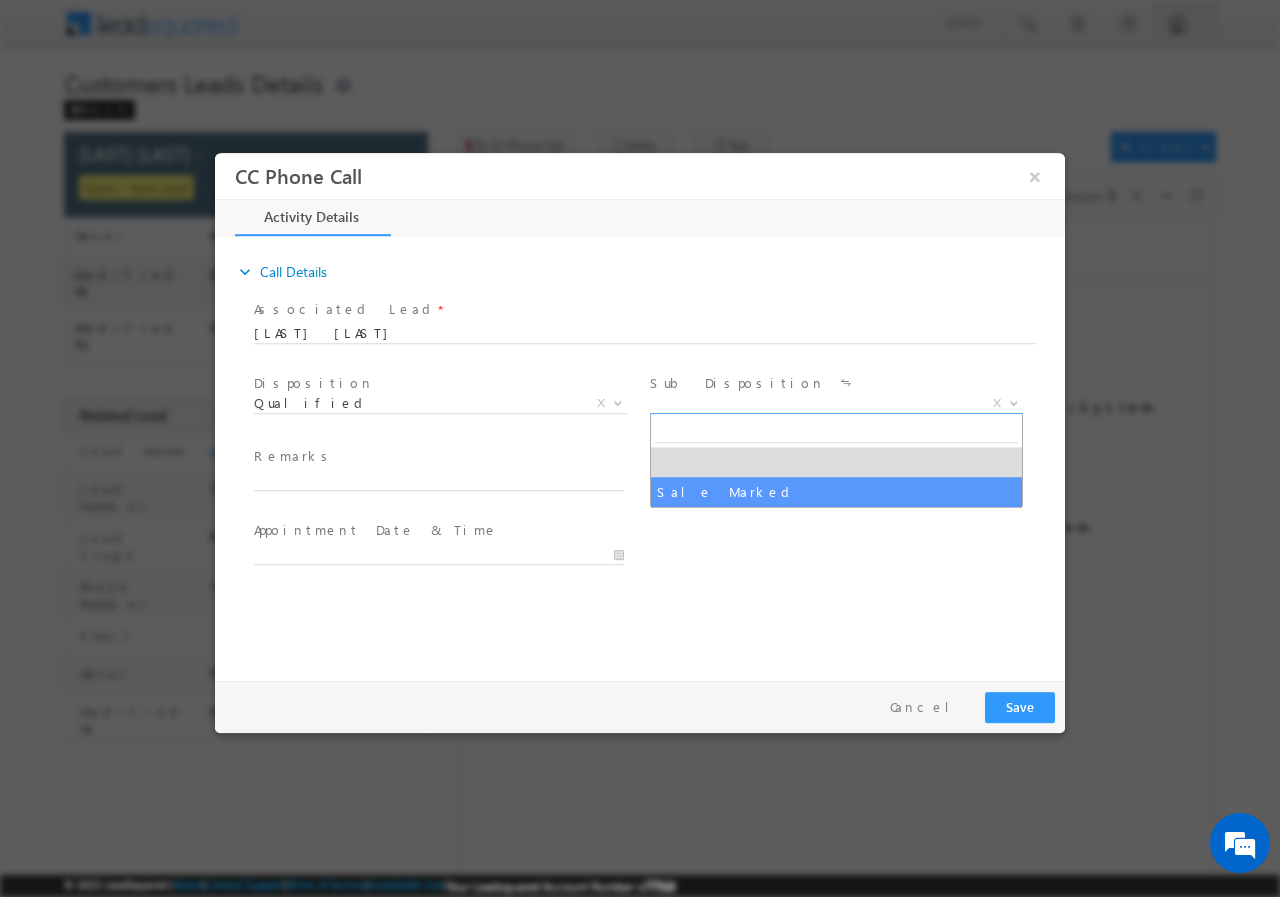 select on "Sale Marked" 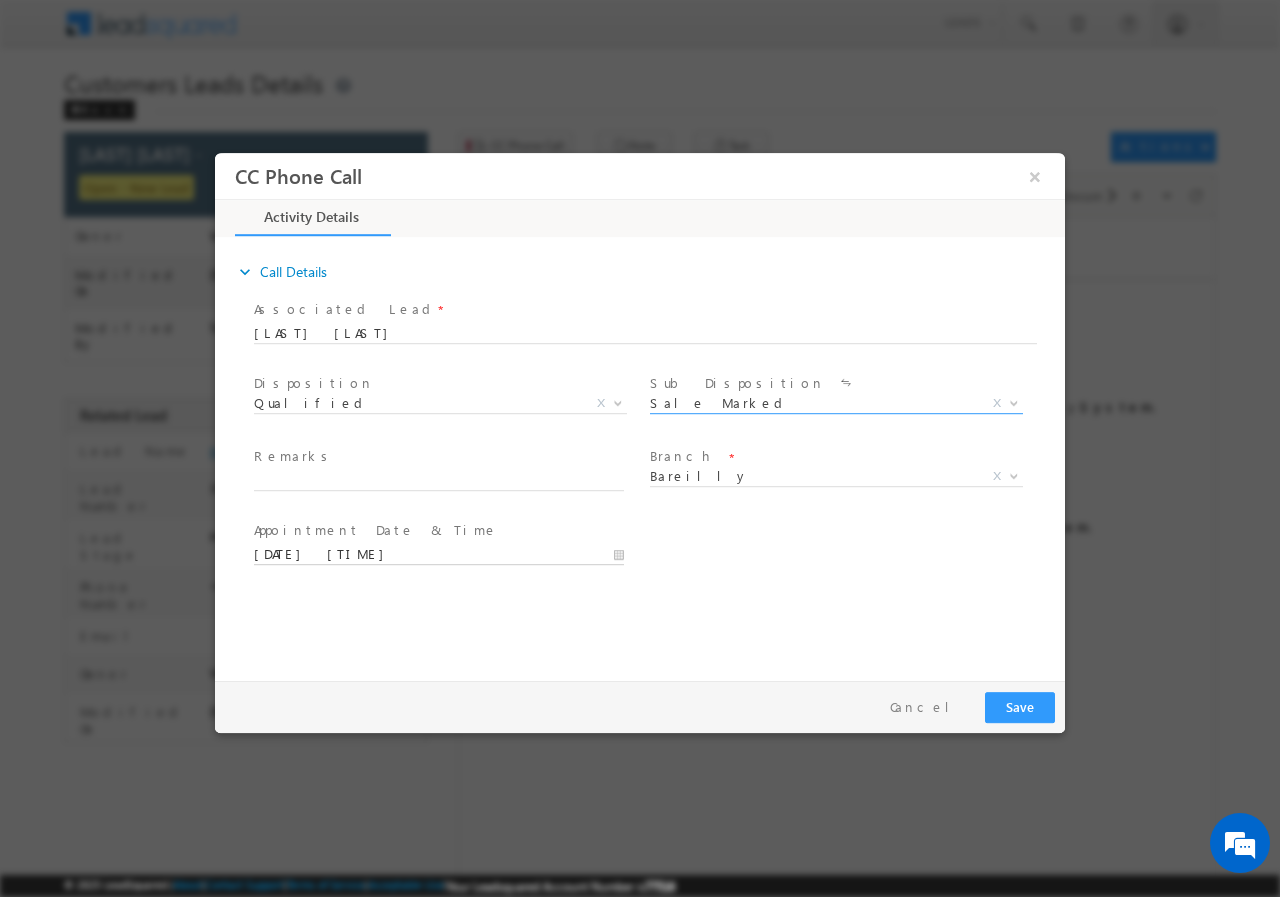 click on "07/14/2025 4:19 PM" at bounding box center (439, 554) 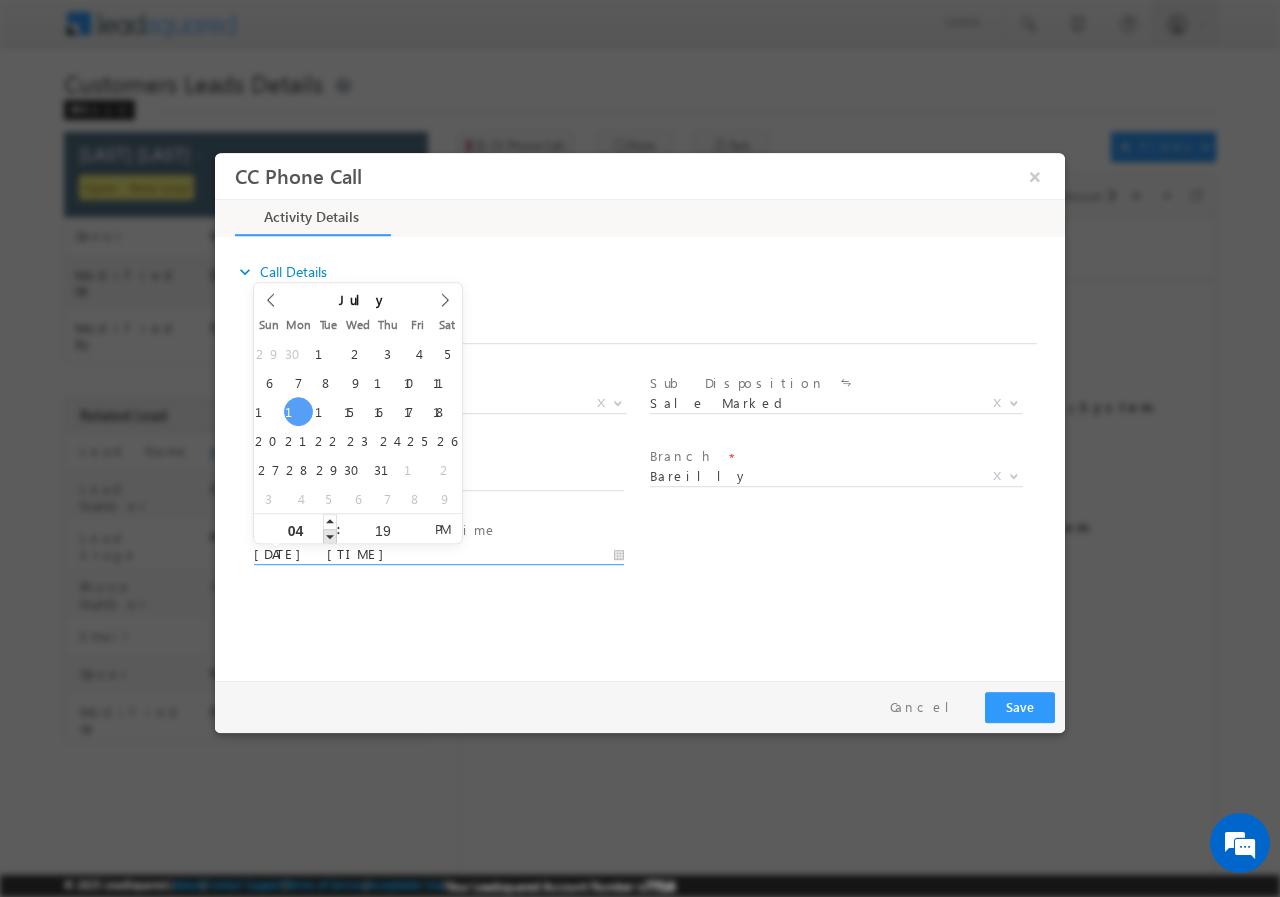 scroll, scrollTop: 0, scrollLeft: 0, axis: both 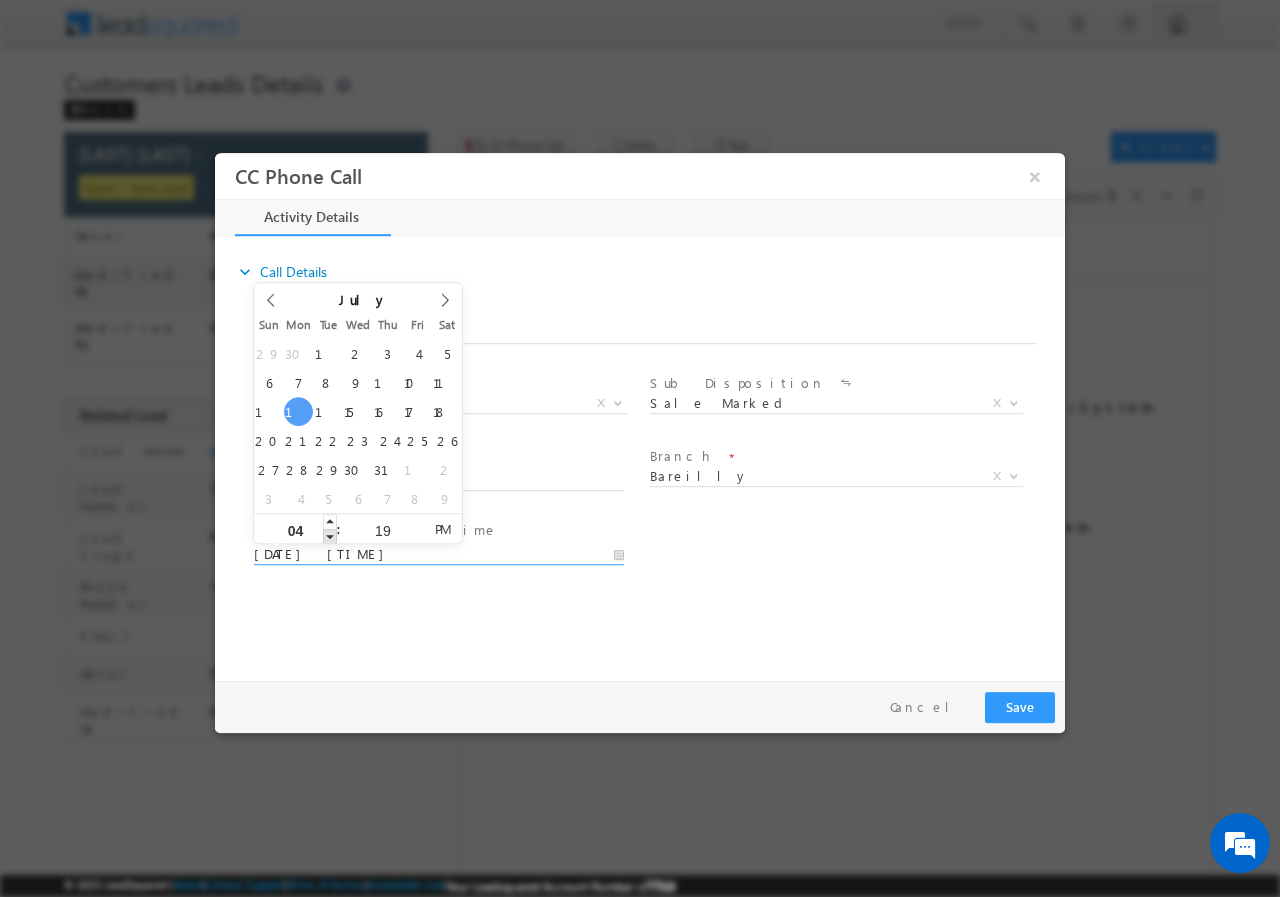 type on "07/14/2025 3:19 PM" 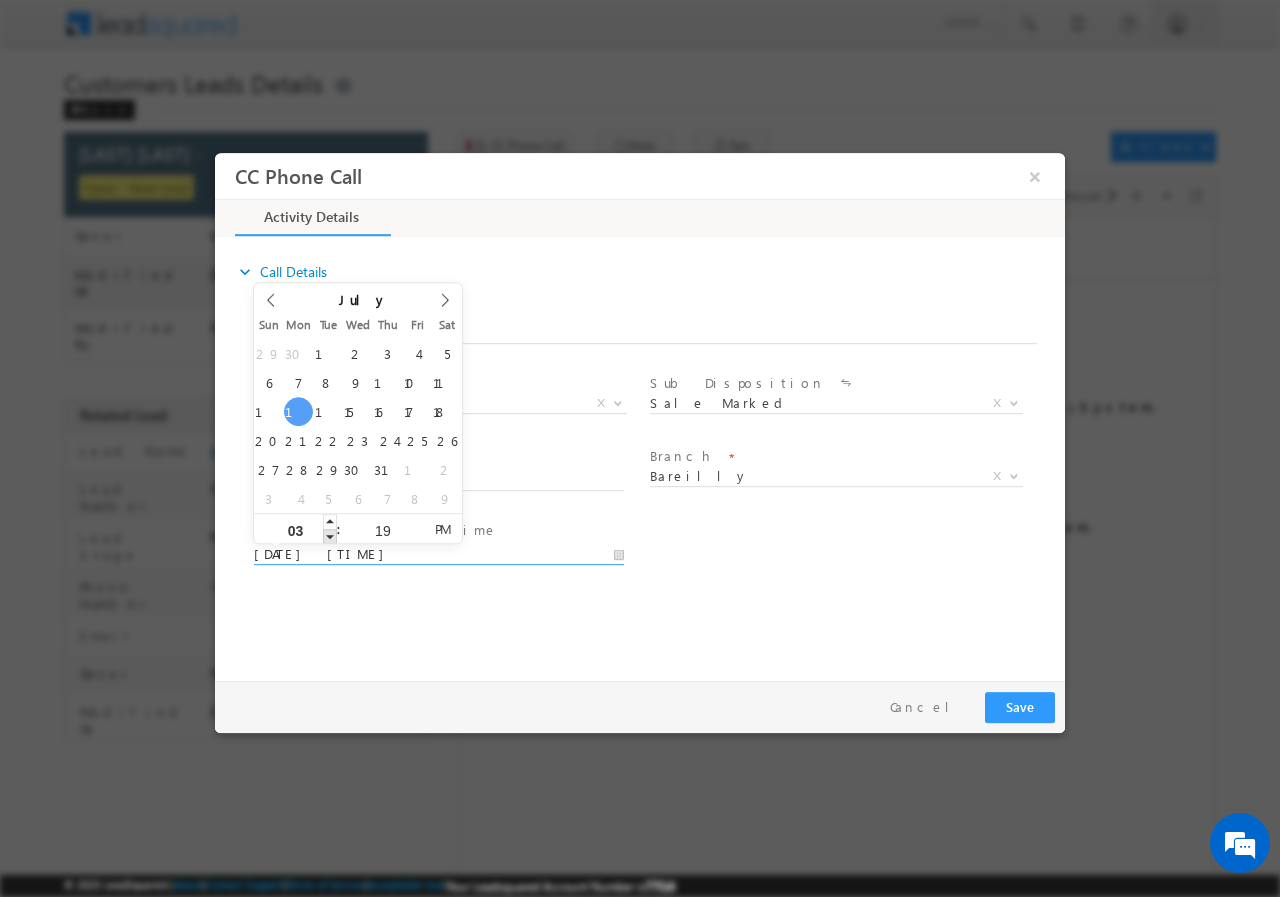 click at bounding box center [330, 535] 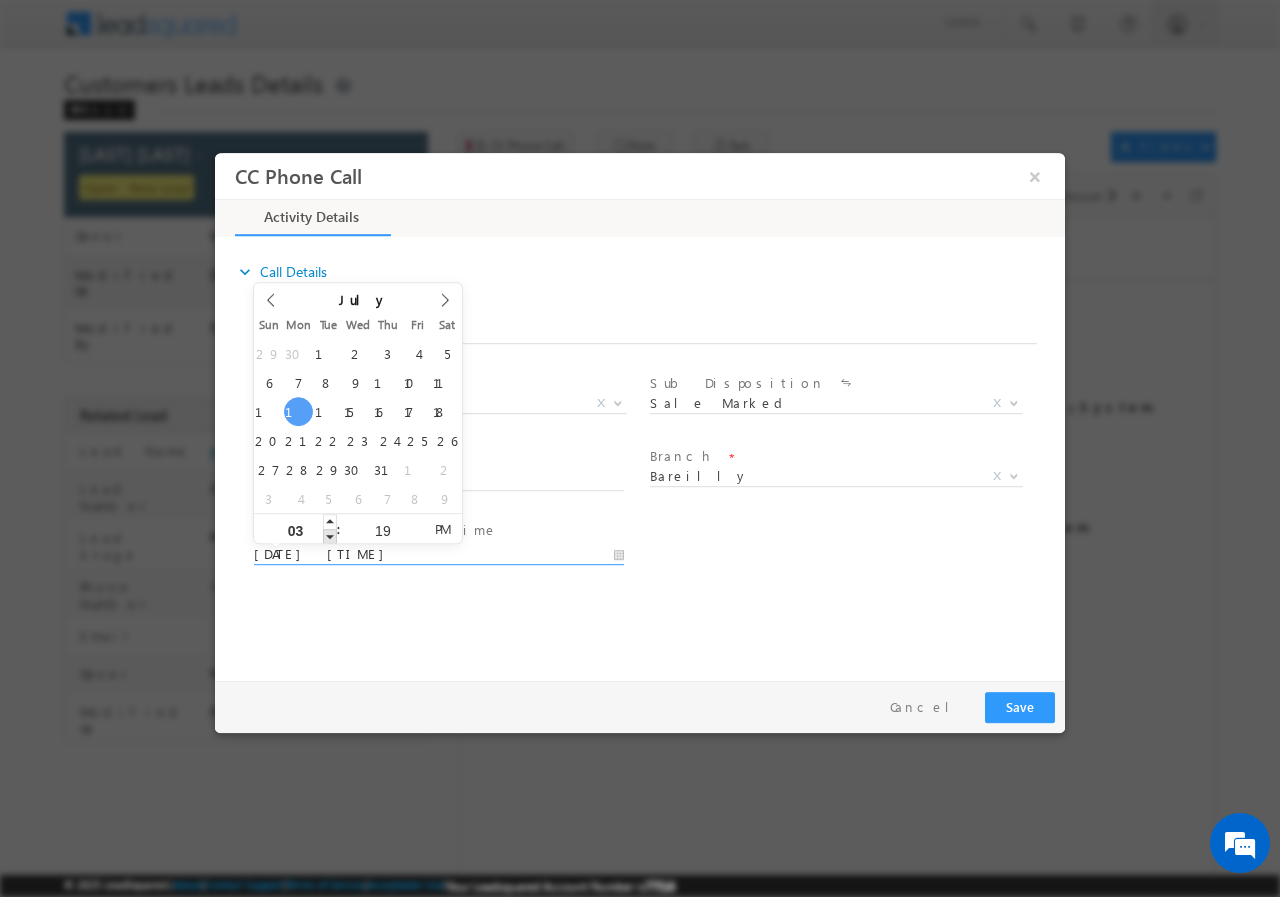 type on "07/14/2025 2:19 PM" 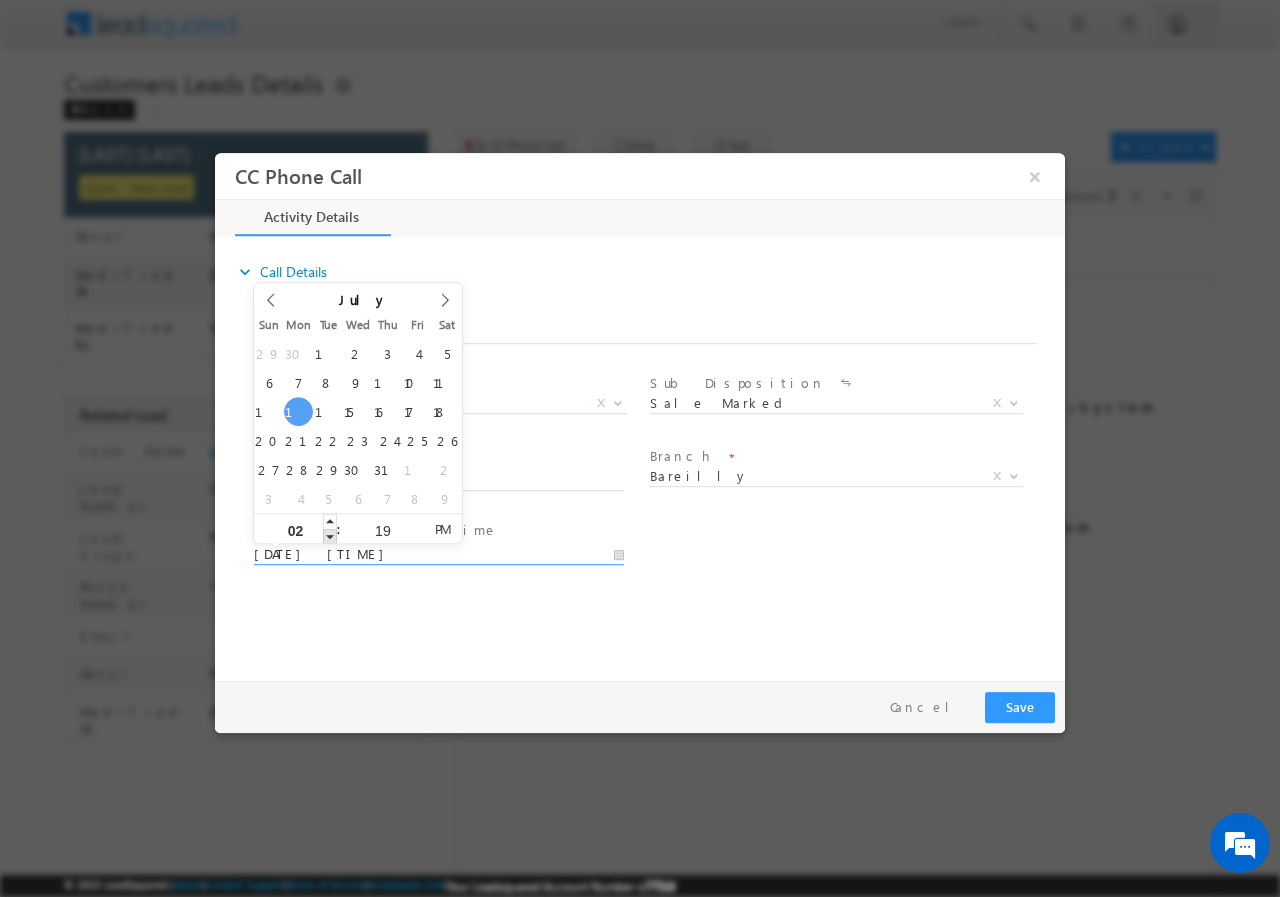 click at bounding box center (330, 535) 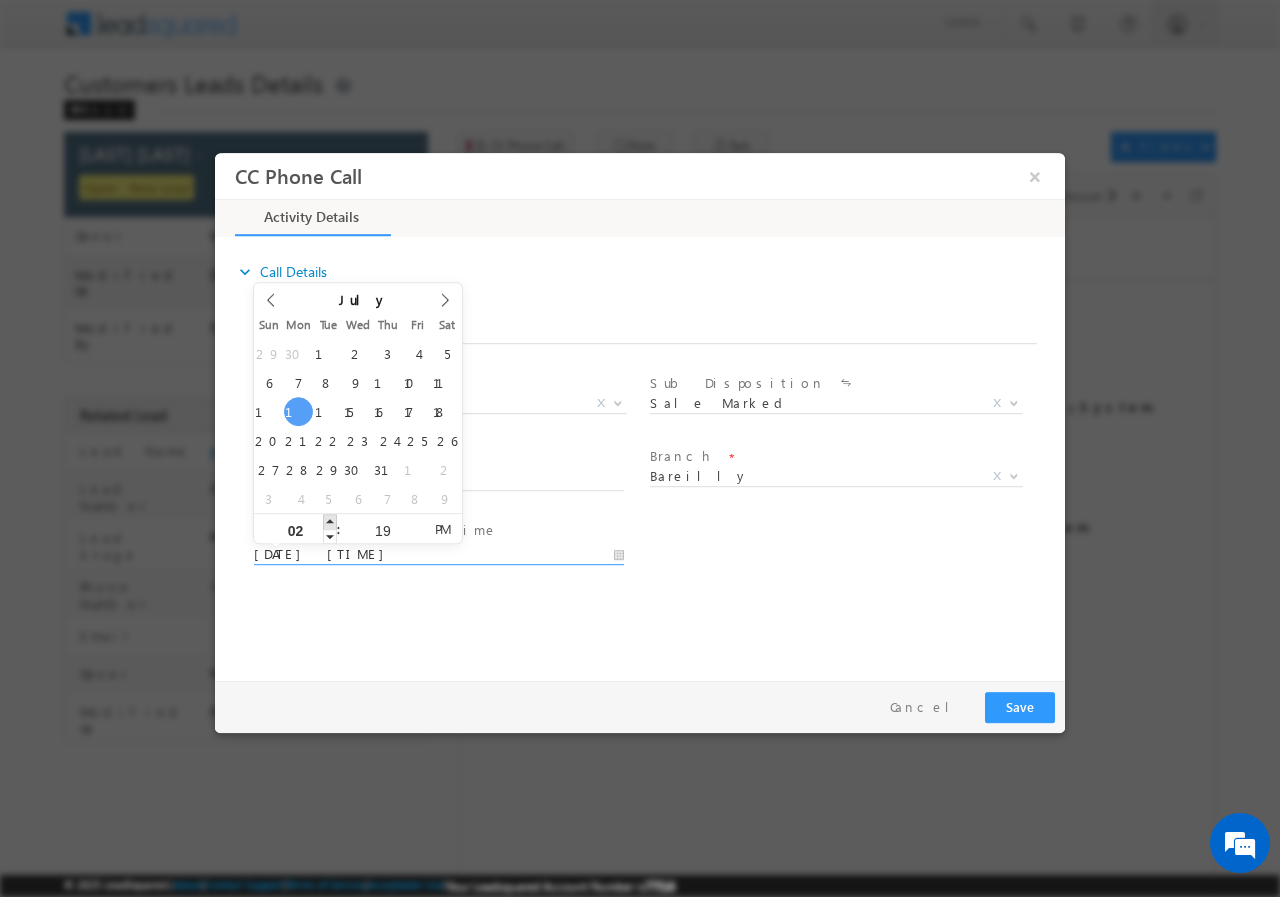 type on "07/14/2025 3:19 PM" 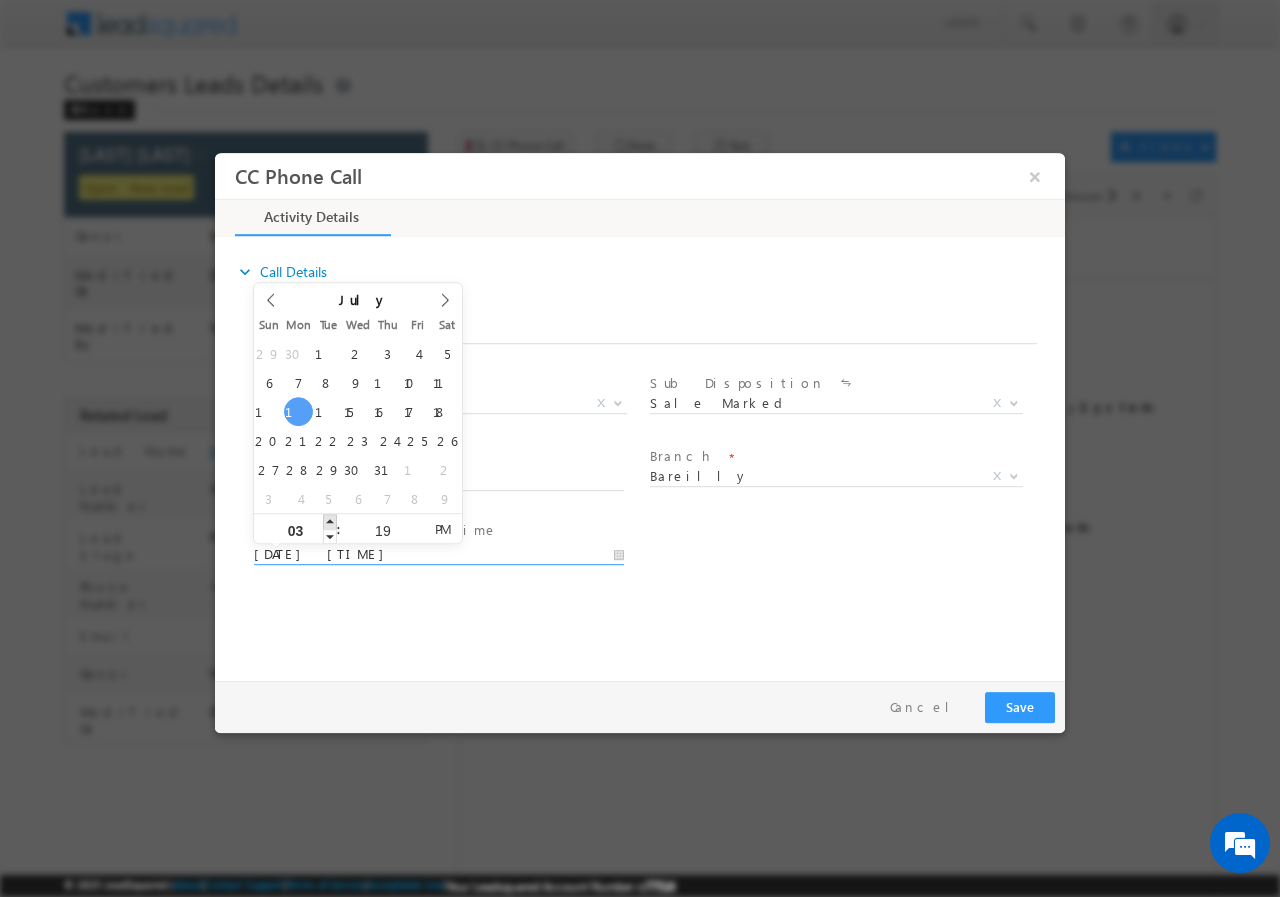 click at bounding box center (330, 520) 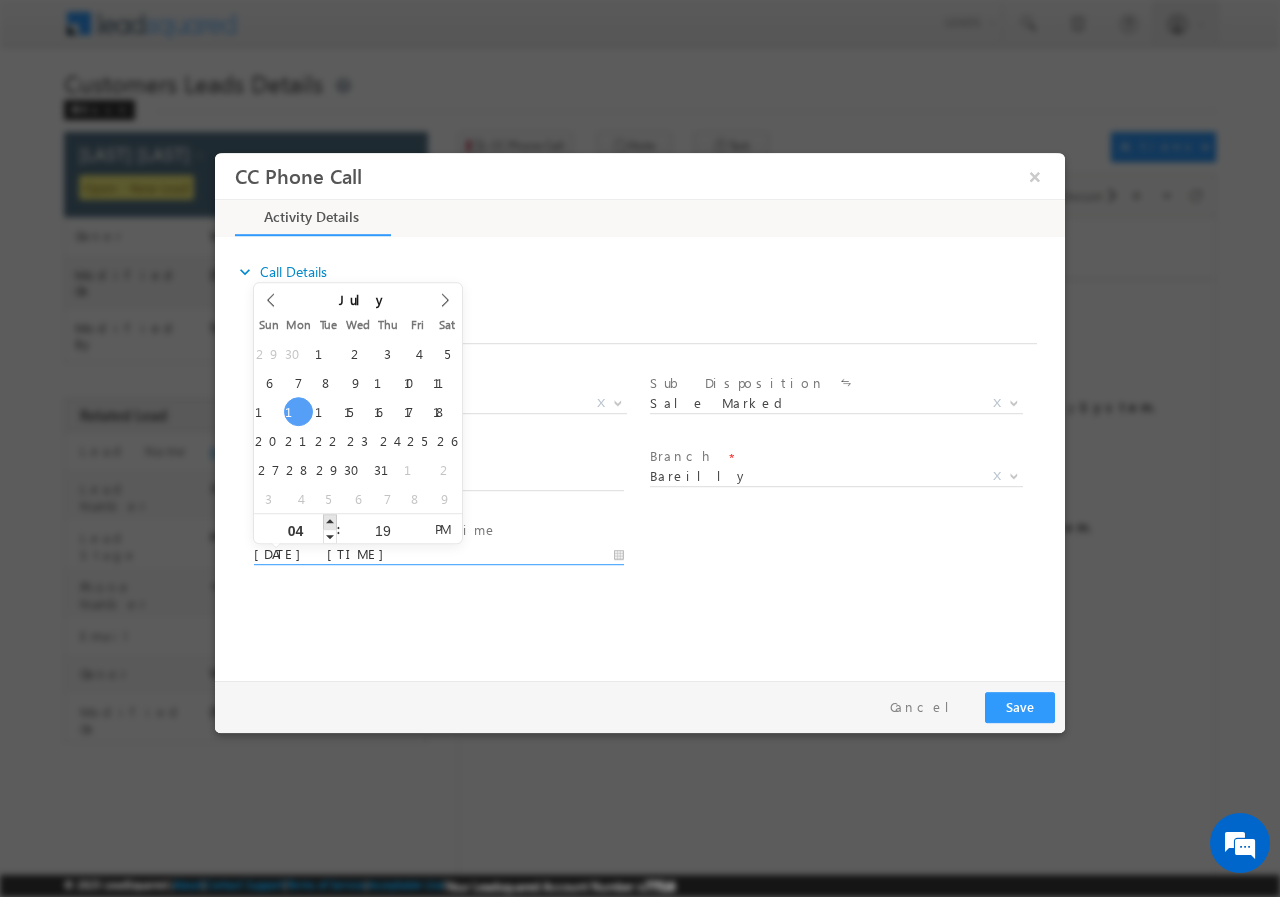 click at bounding box center (330, 520) 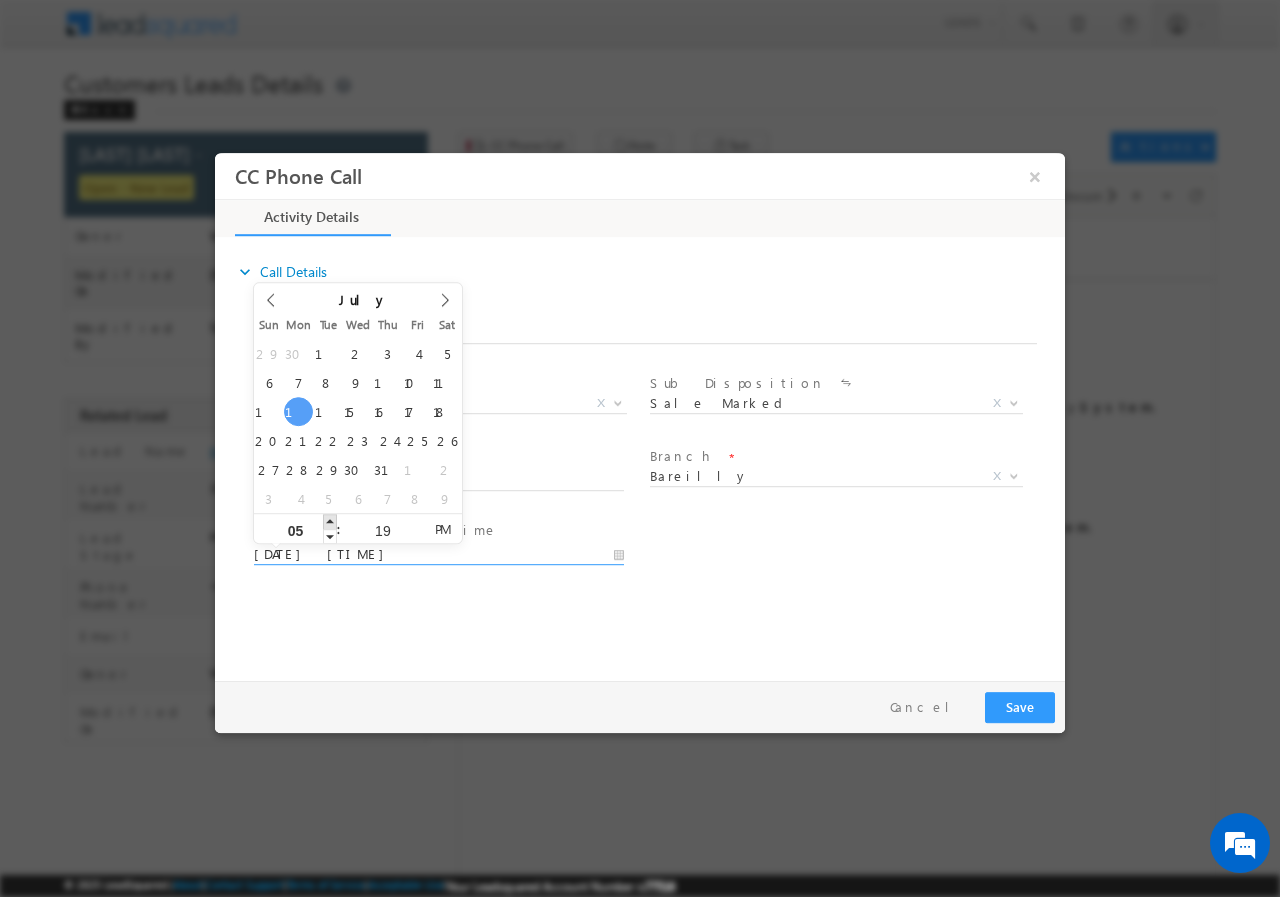 click at bounding box center [330, 520] 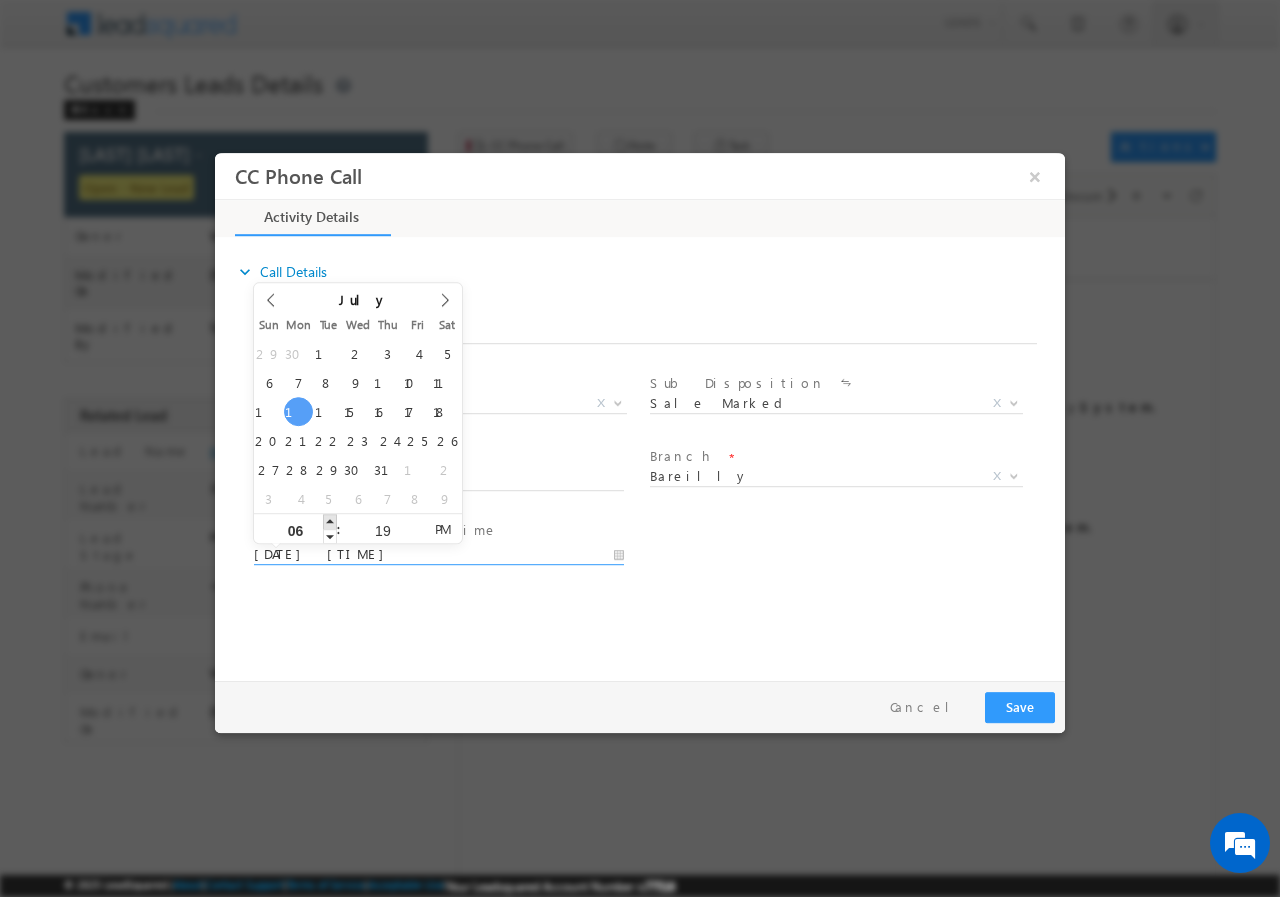 click at bounding box center (330, 520) 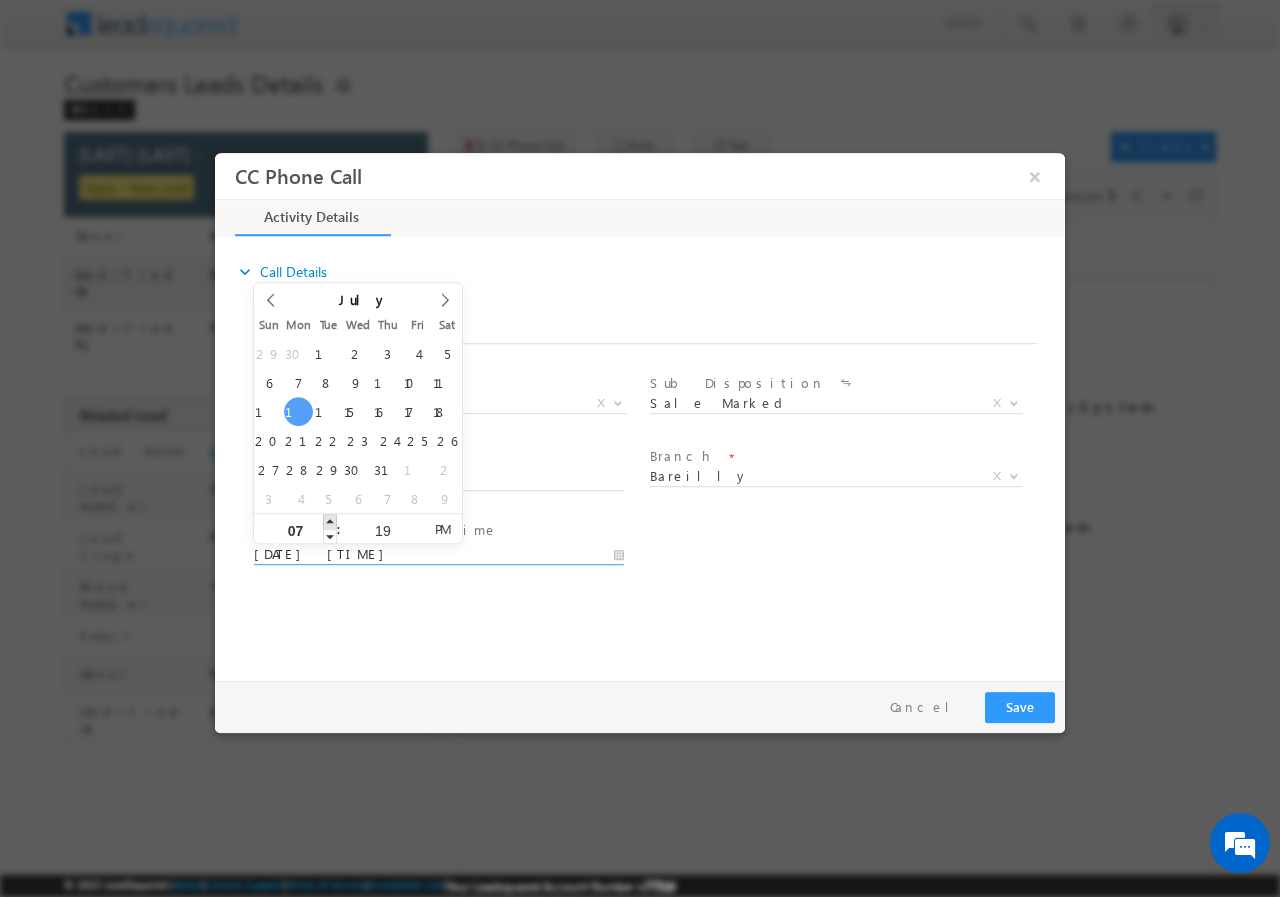 click at bounding box center (330, 520) 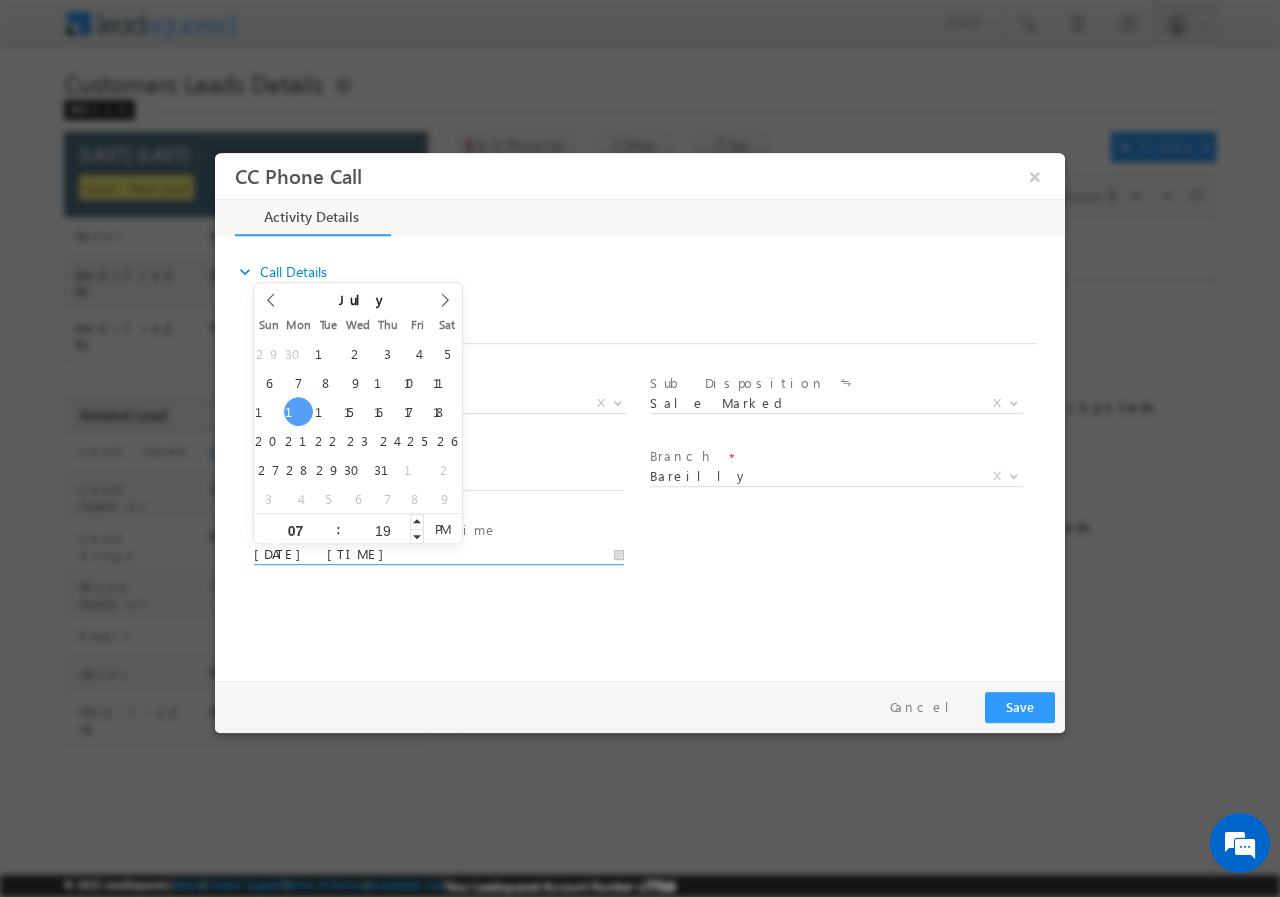 click on "19" at bounding box center (382, 529) 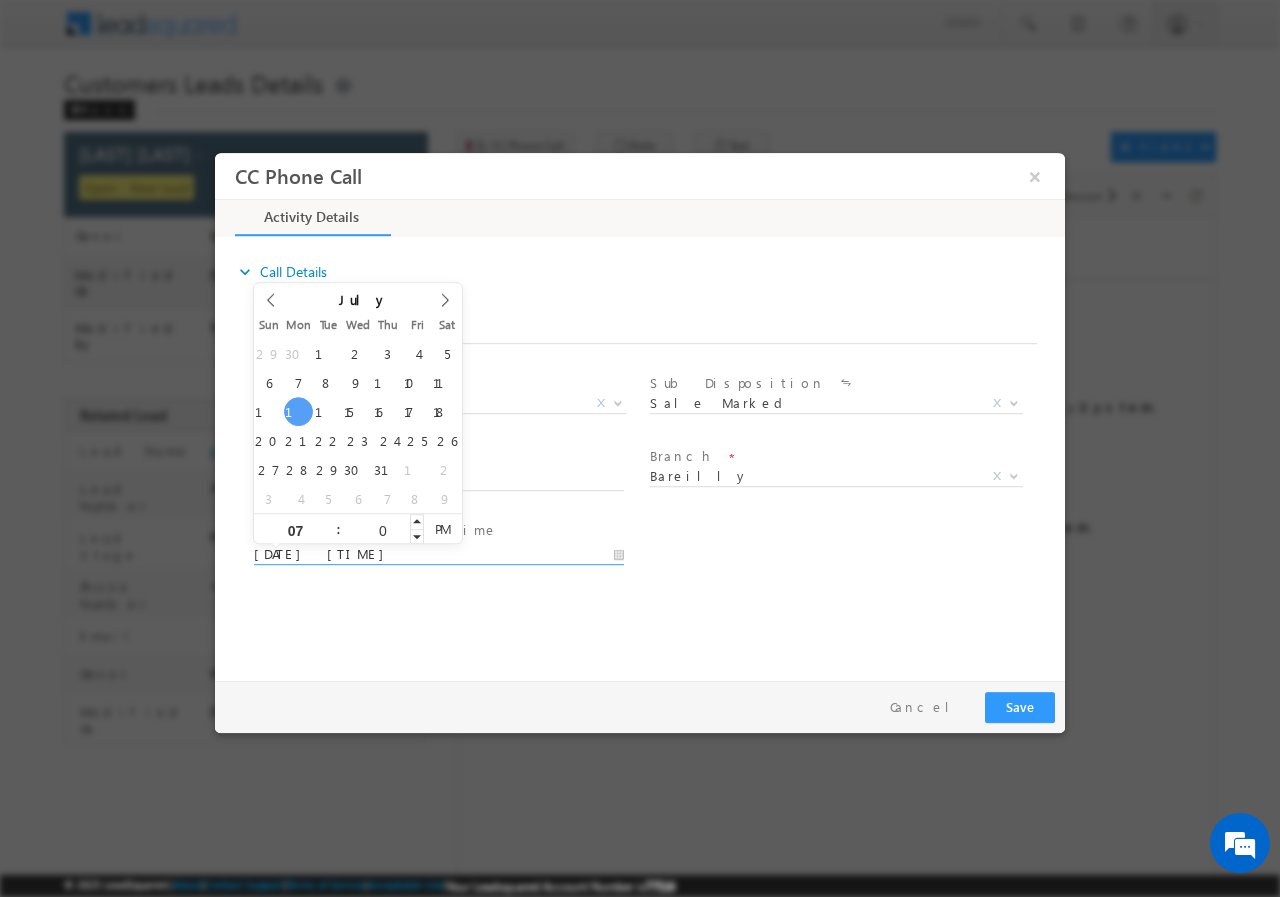 type on "00" 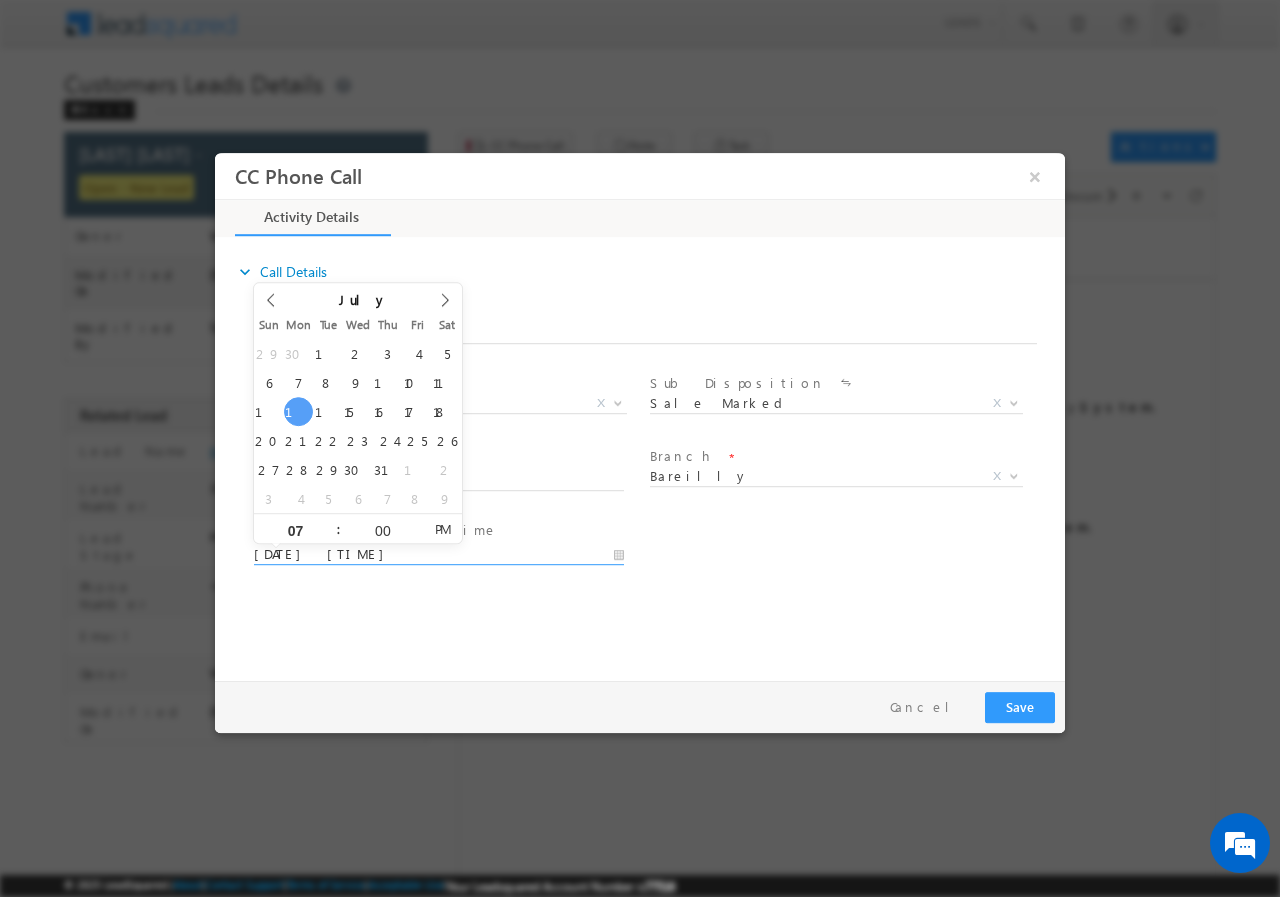 type on "07/14/2025 7:00 PM" 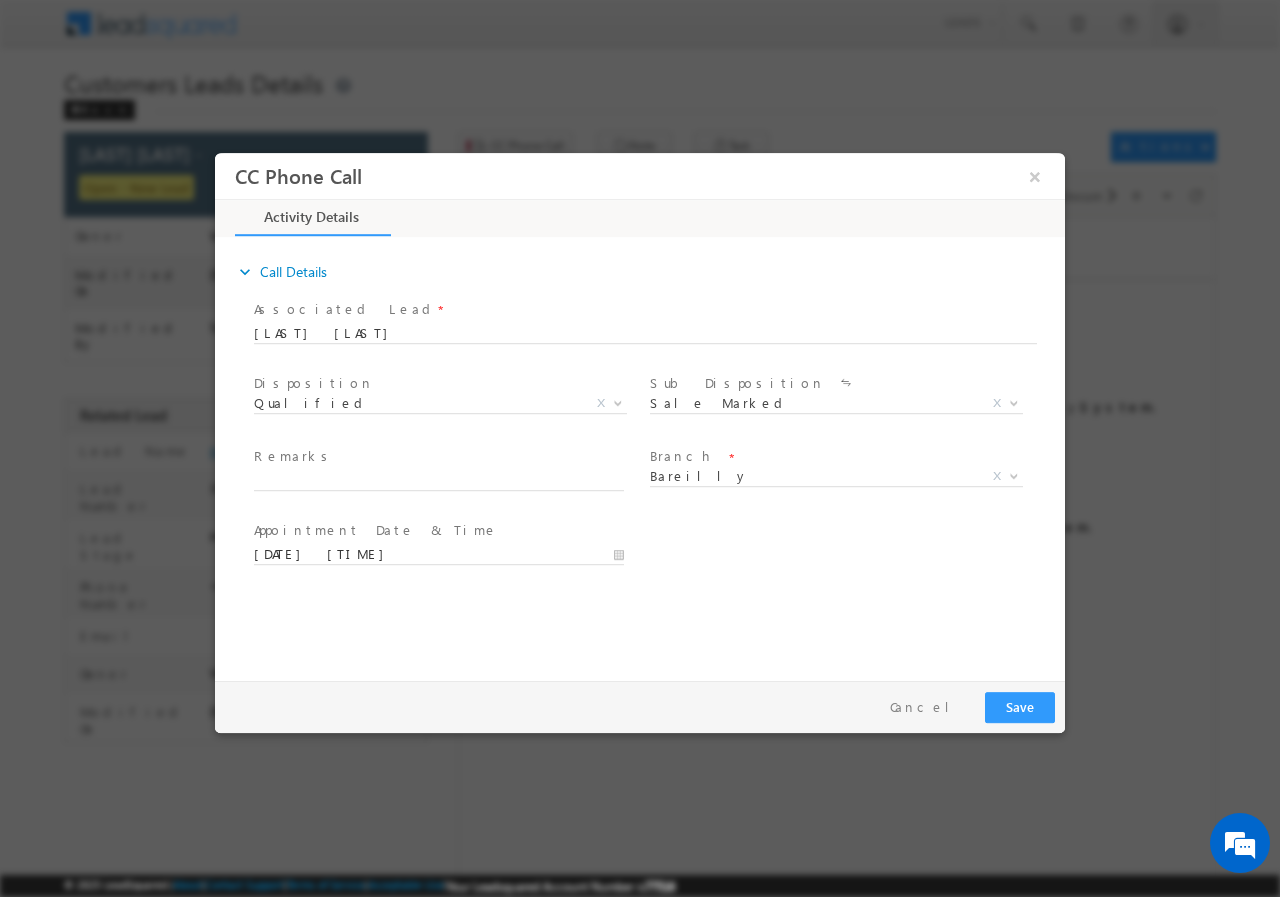 click on "User Branch
*
Appointment Date & Time
*
07/14/2025 7:00 PM" at bounding box center [657, 552] 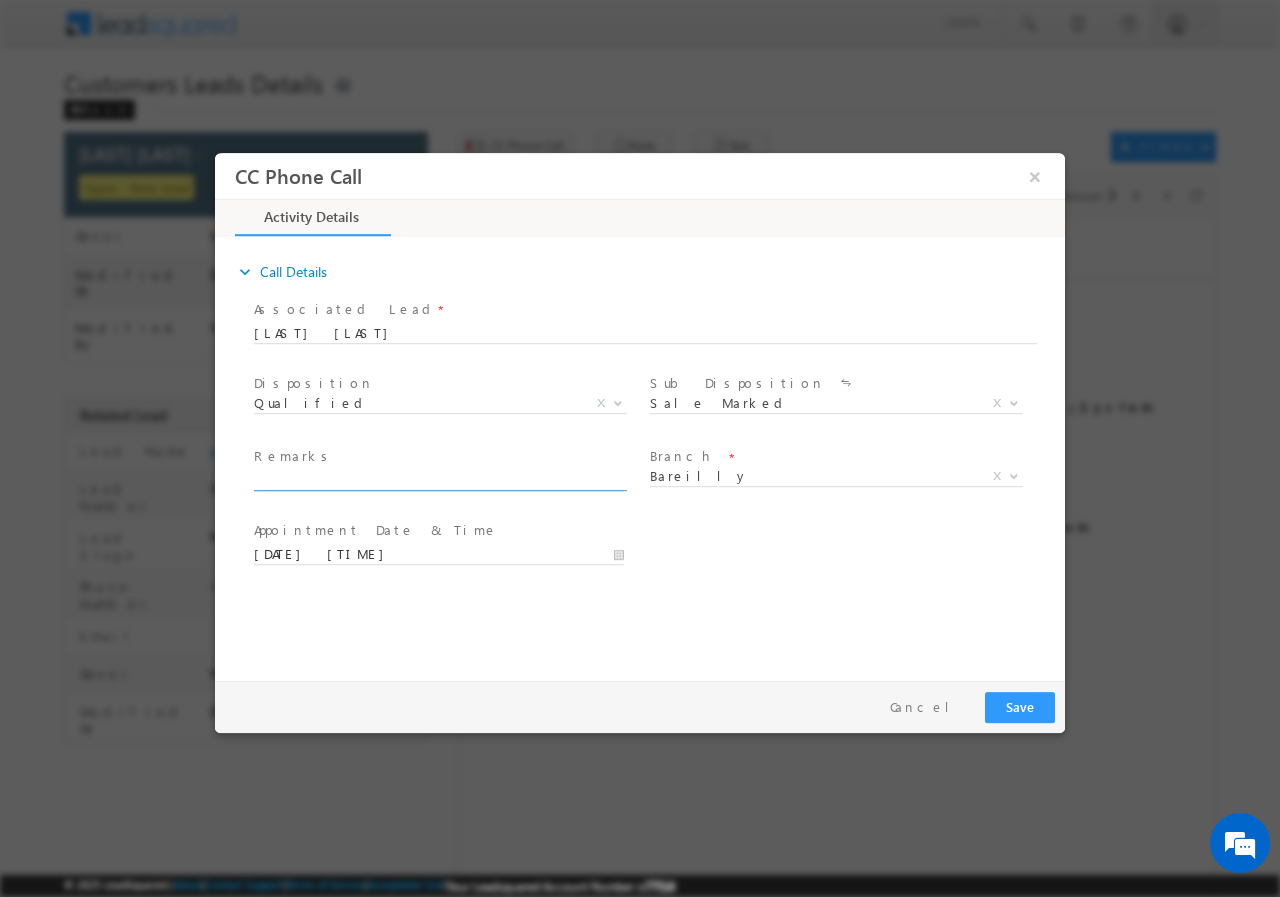 click at bounding box center (439, 480) 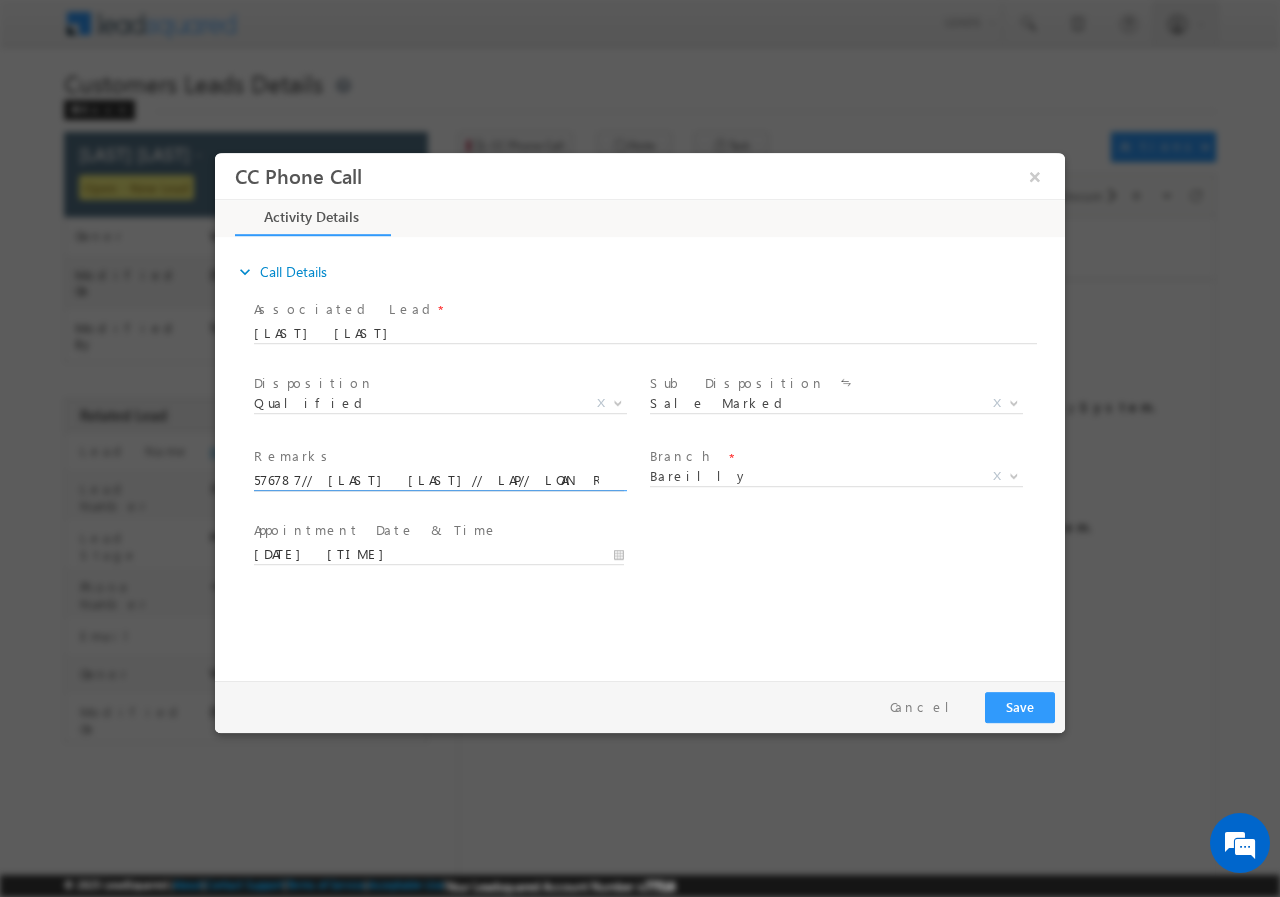 scroll, scrollTop: 0, scrollLeft: 444, axis: horizontal 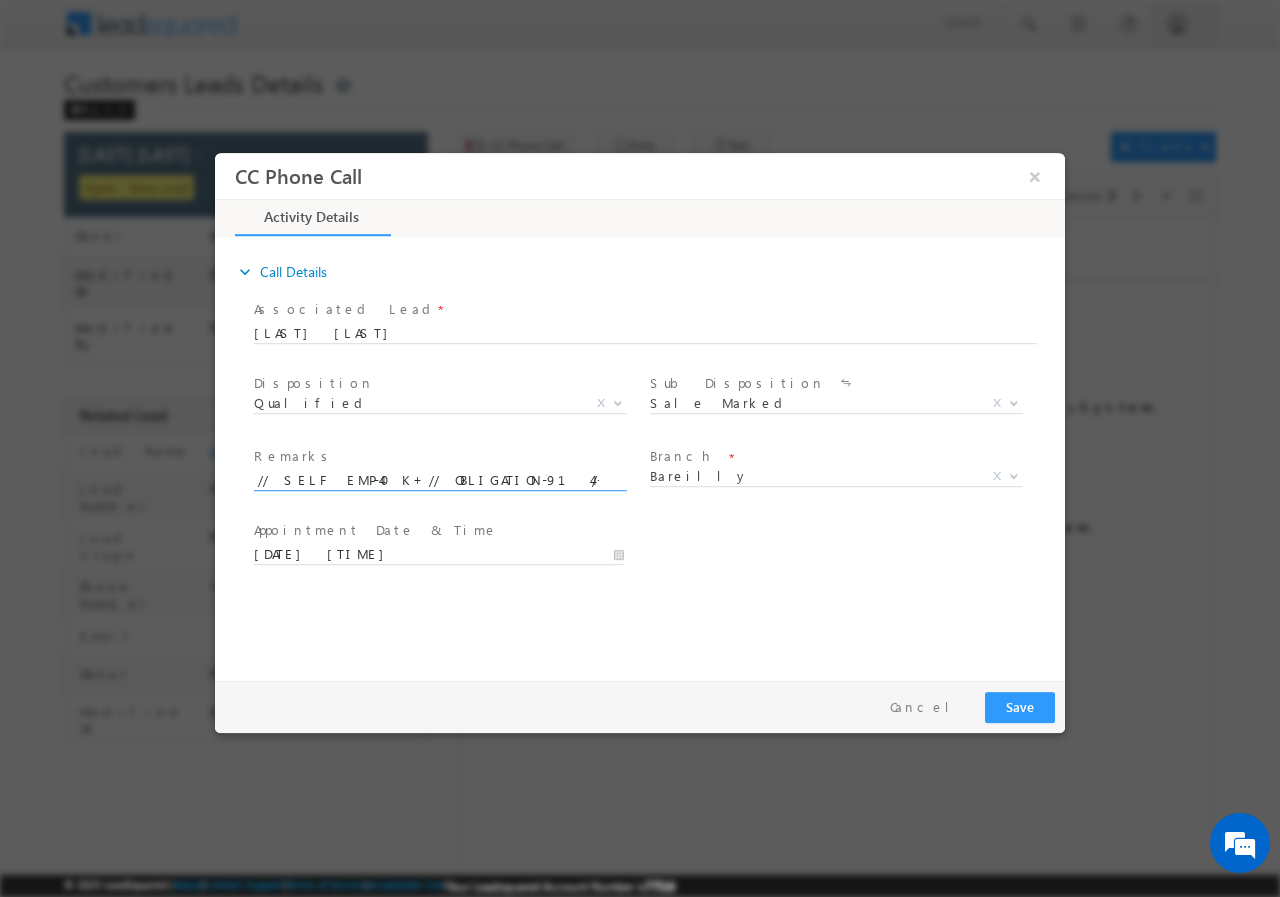type on "576787// Ra Gupta// LAP// LOAN REQ- 15L// SELF EMP-40K+// OBLIGATION-914/-// 243506-BAREILLY // Cx IS READY TO MEET RM ASAP" 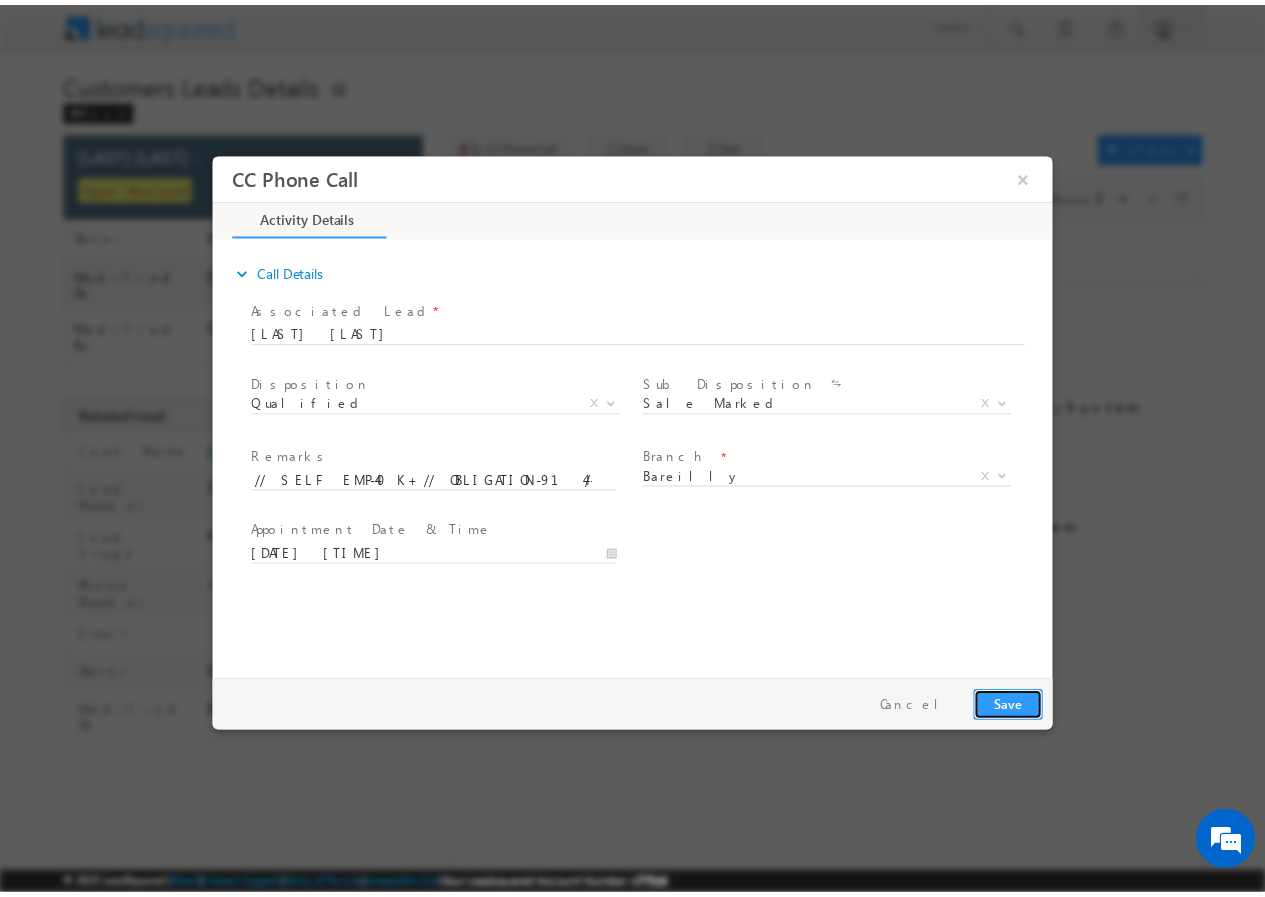 scroll, scrollTop: 0, scrollLeft: 0, axis: both 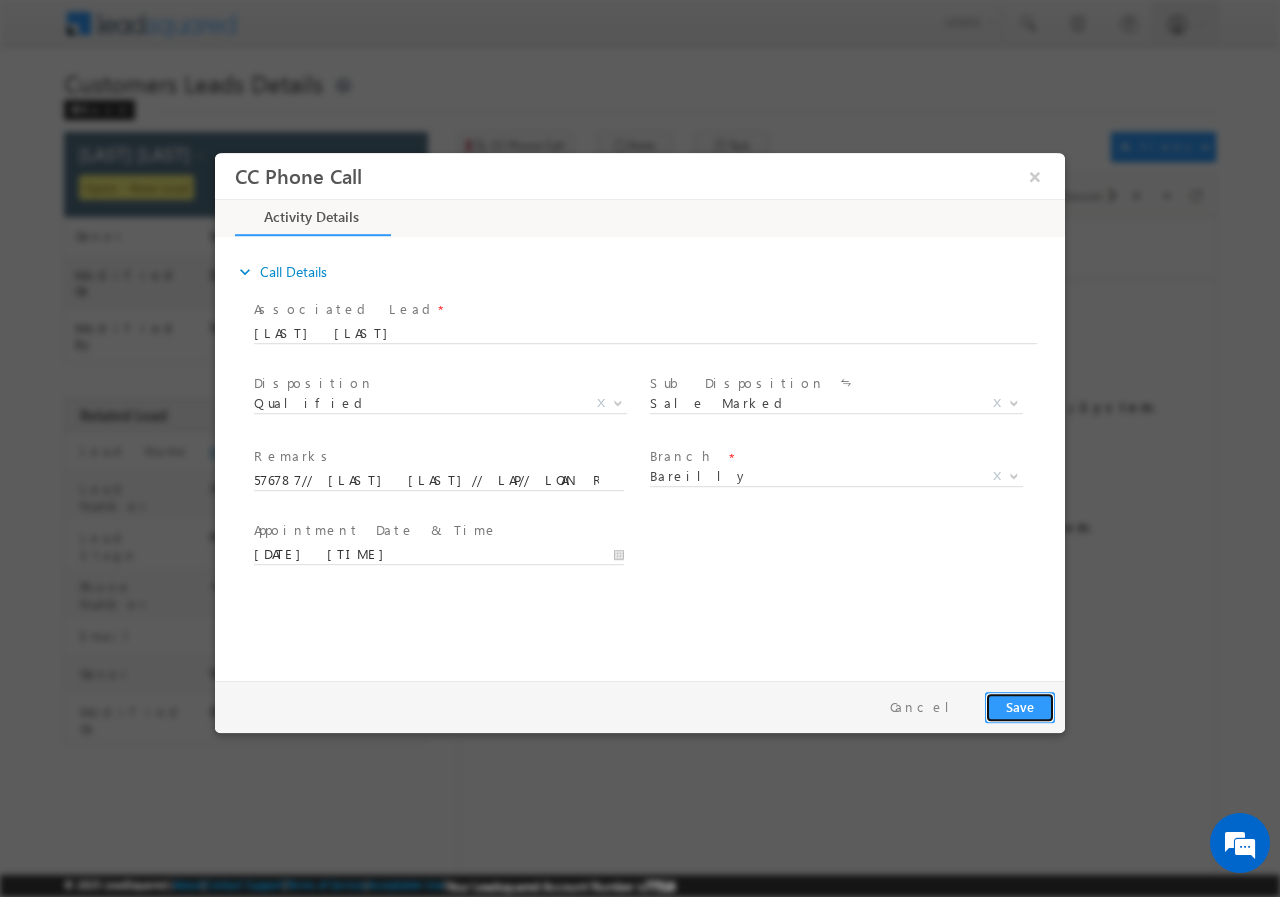 click on "Save" at bounding box center [1020, 706] 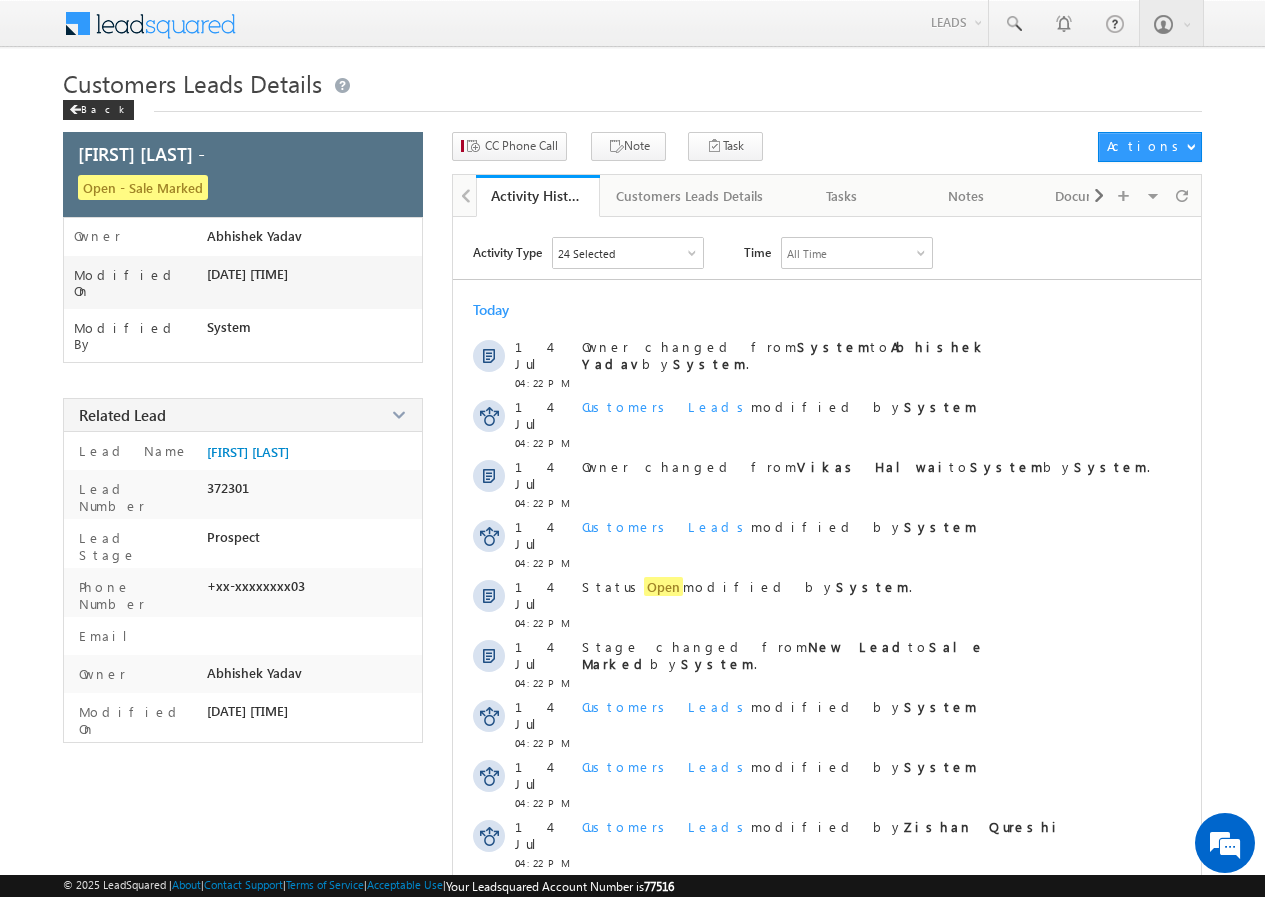 scroll, scrollTop: 0, scrollLeft: 0, axis: both 